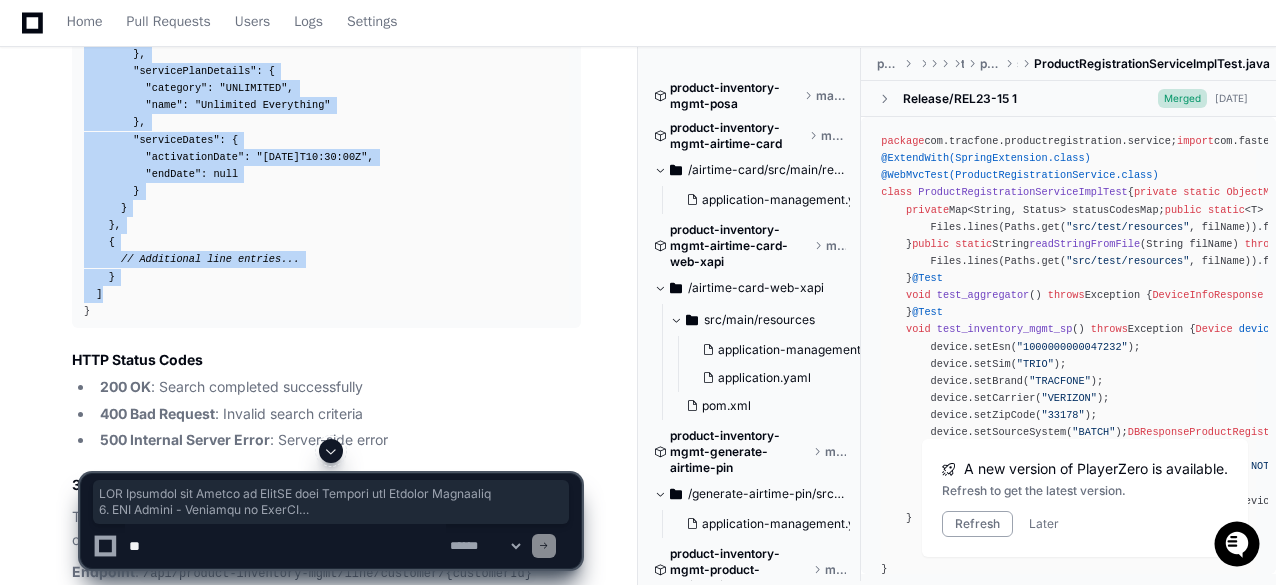 scroll, scrollTop: 0, scrollLeft: 0, axis: both 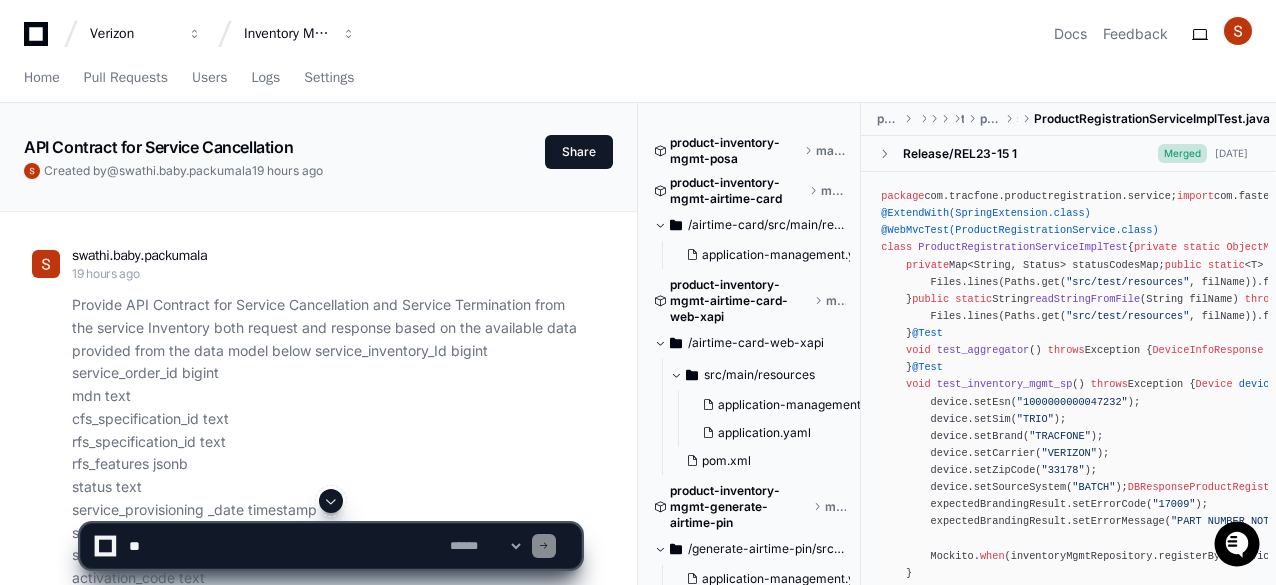 click 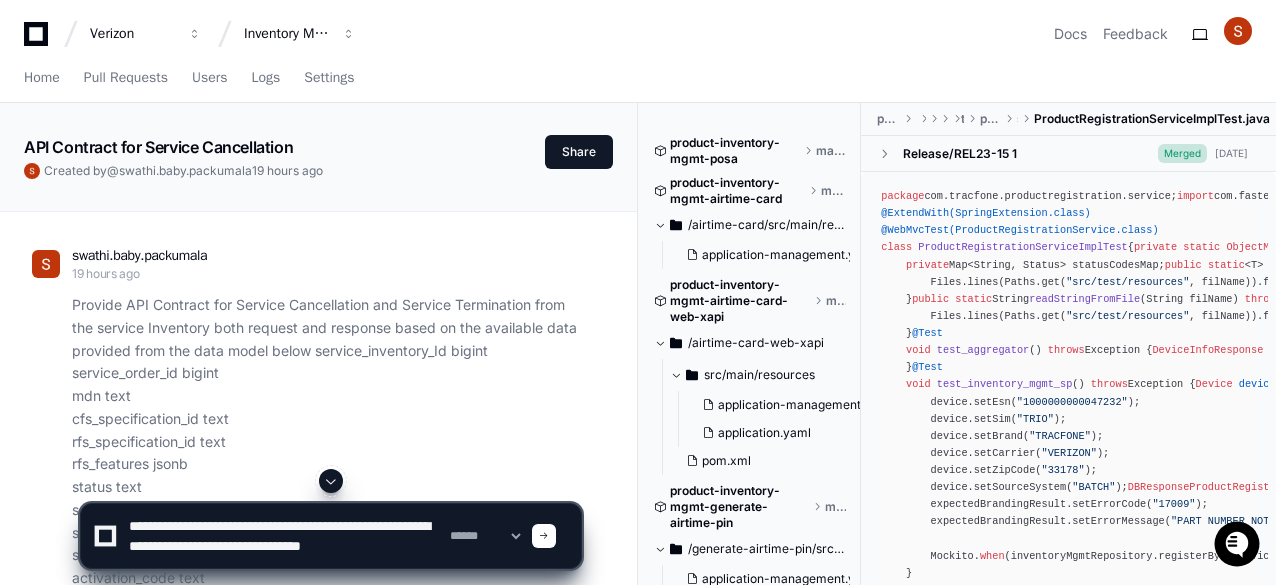 scroll, scrollTop: 6, scrollLeft: 0, axis: vertical 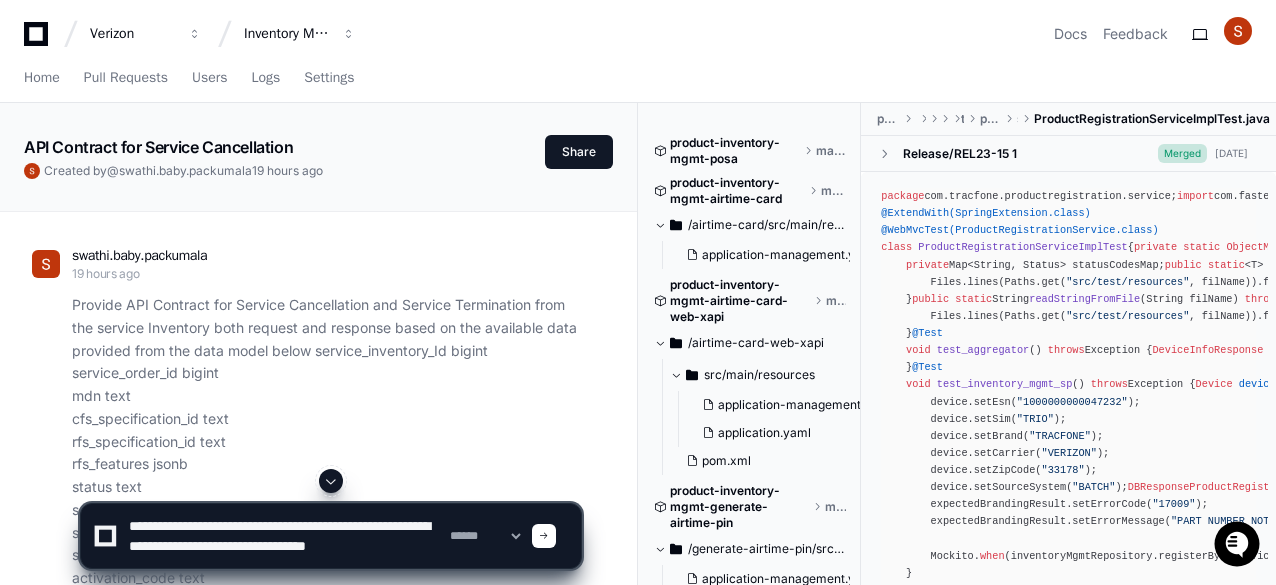 click 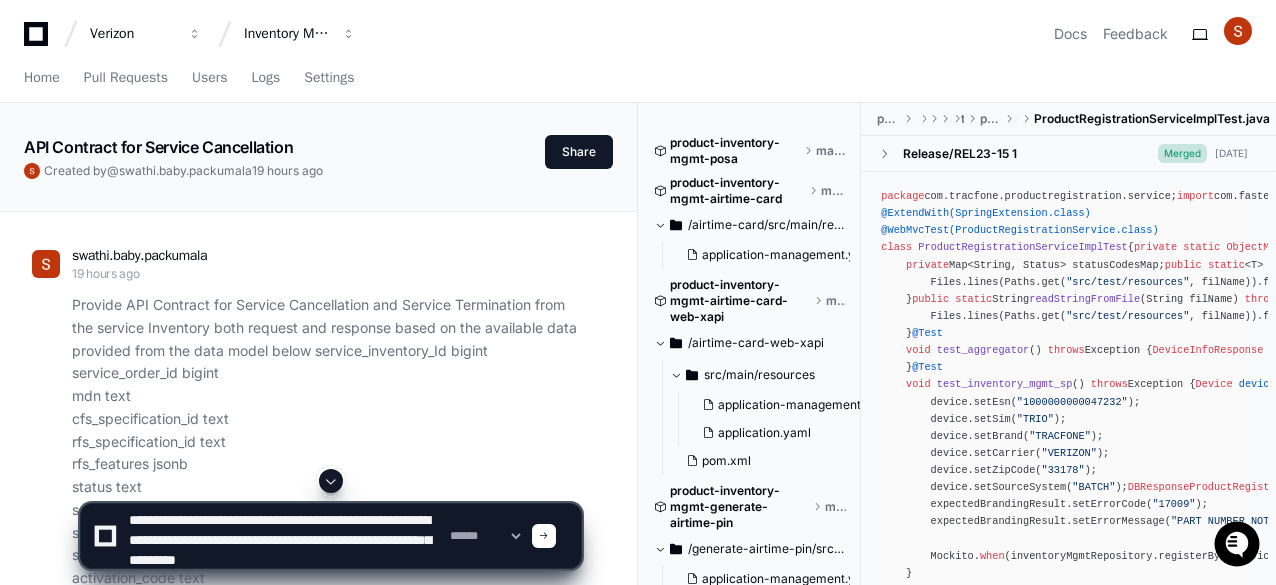click 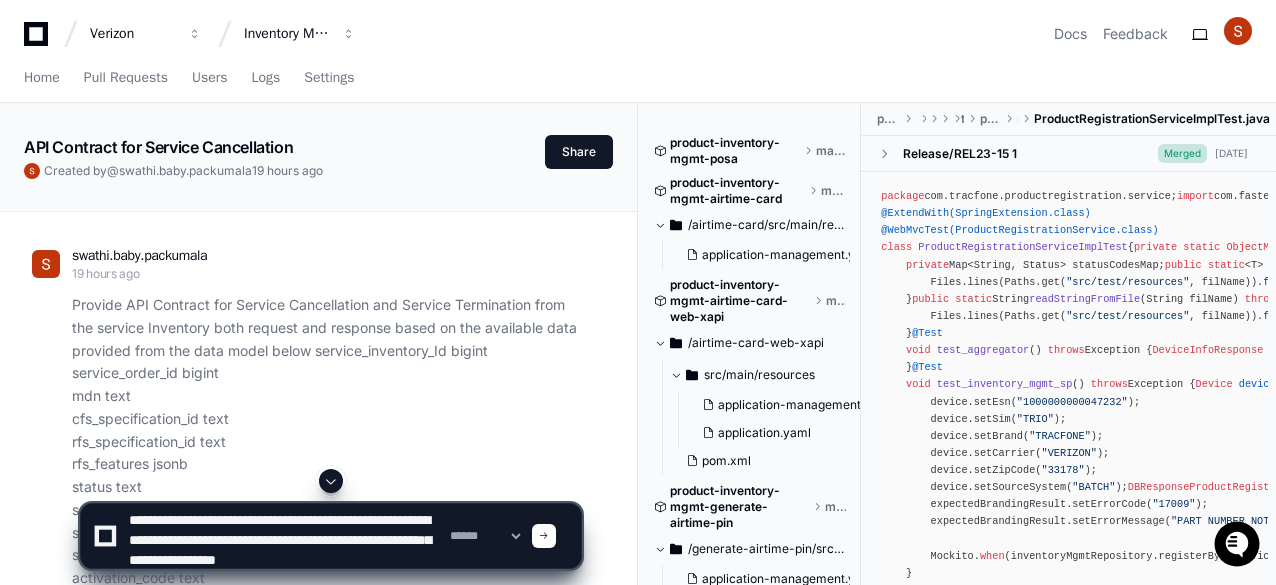 scroll, scrollTop: 46, scrollLeft: 0, axis: vertical 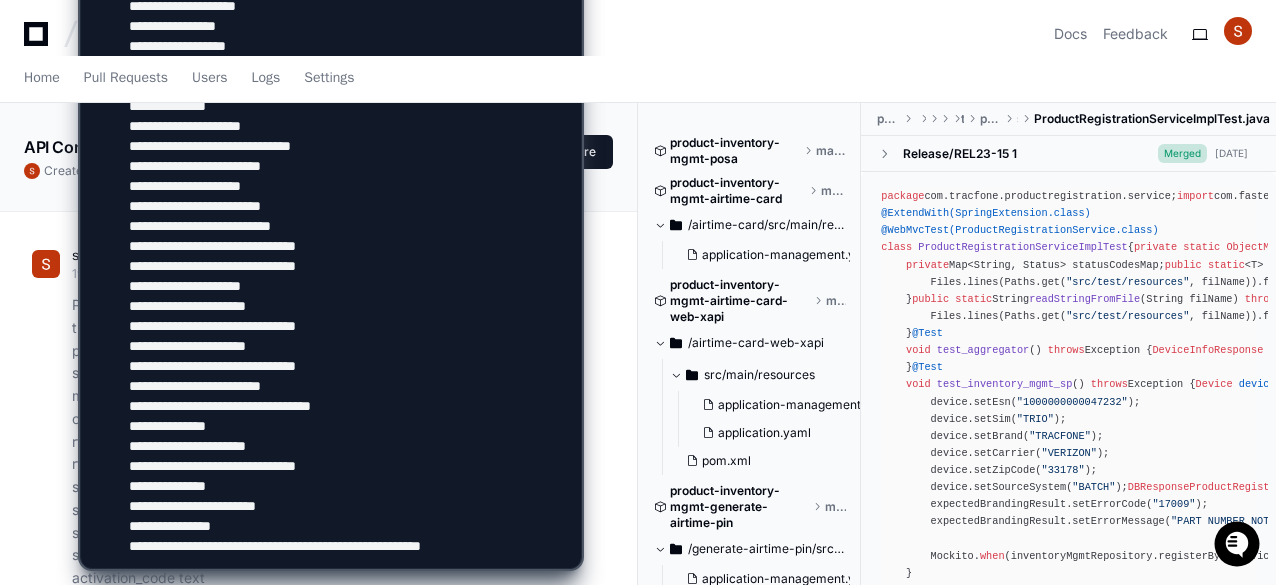 paste on "**********" 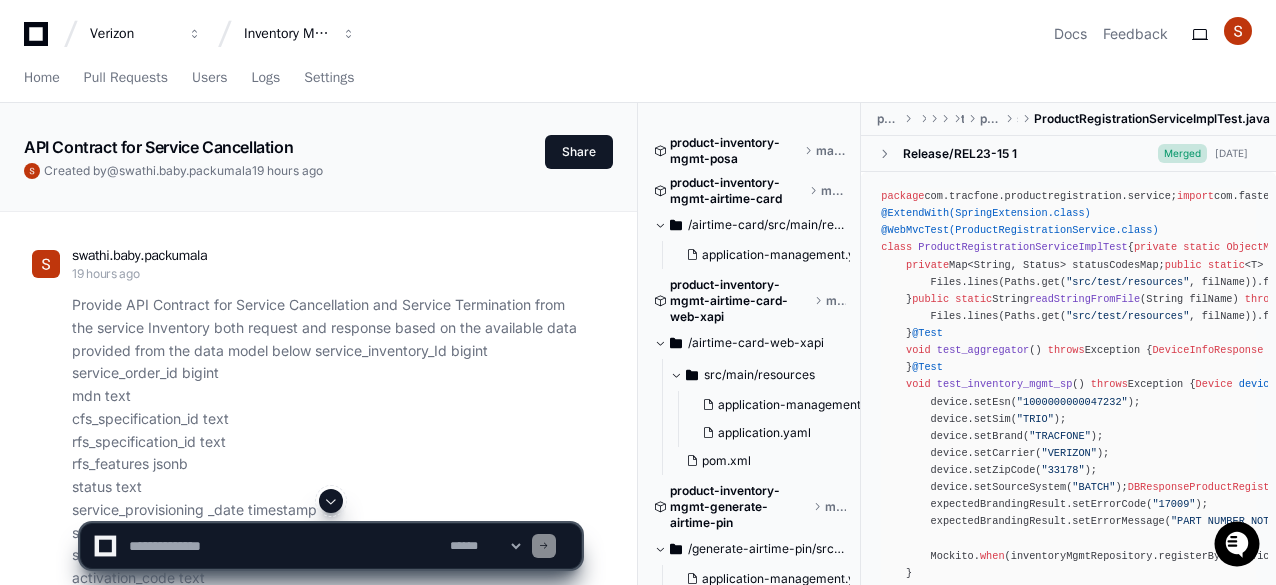 scroll, scrollTop: 0, scrollLeft: 0, axis: both 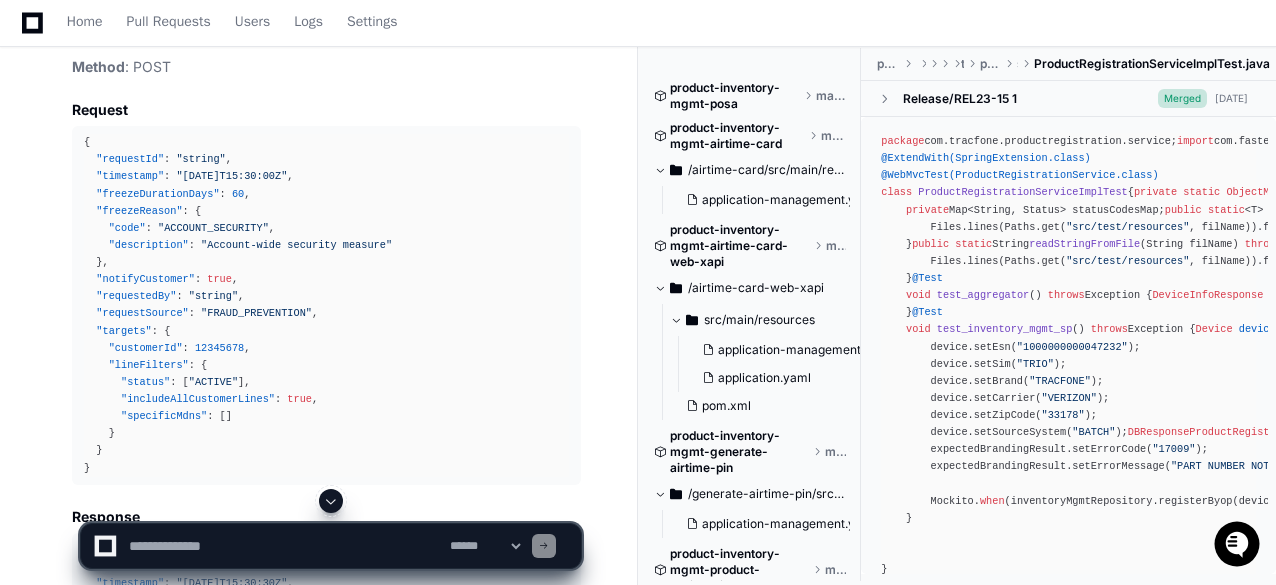 click on "Thinking API Contract for Port Freeze Management
Overview
This API contract defines endpoints for managing port freezes on mobile lines, allowing operations such as applying port freezes, removing port freezes, and checking port freeze status. The implementation interacts with both Product Inventory and Service Inventory systems.
1. Apply Port Freeze
Endpoint :  /api/product-inventory-mgmt/line/port-freeze/apply
Method : POST
Request
{
"requestId" :   "string" ,
"timestamp" :   "[DATE]T15:00:00Z" ,
"mdn" :   "5551234567" ,
"freezeDurationDays" :   60 ,
"freezeReason" :   {
"code" :   "SECURITY" ,
"description" :   "Security concern reported by customer"
} ,
"notifyCustomer" :   true ,
"requestedBy" :   "string" ,
"requestSource" :   "CUSTOMER_CARE"
}
Response
{
"responseId" :   "string" ,
"timestamp" :   "[DATE]T15:00:10Z" ,
"status" :   {
"code" :   "SUCCESS" ,
"message" :
} ,
"mdn" :   ,
:   {" 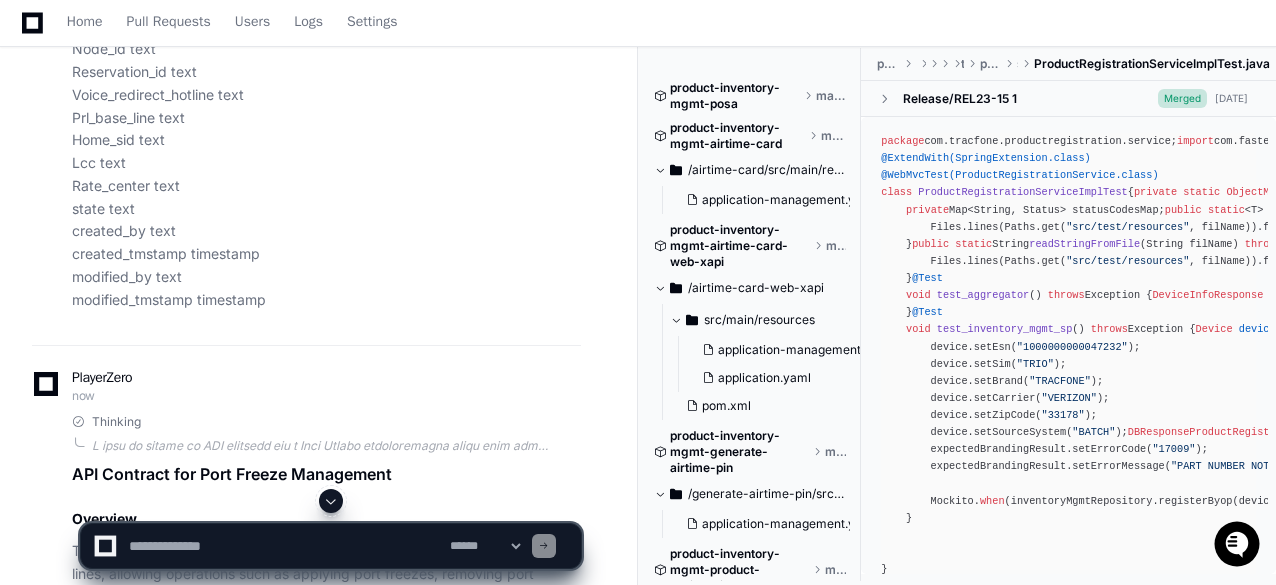 scroll, scrollTop: 20794, scrollLeft: 0, axis: vertical 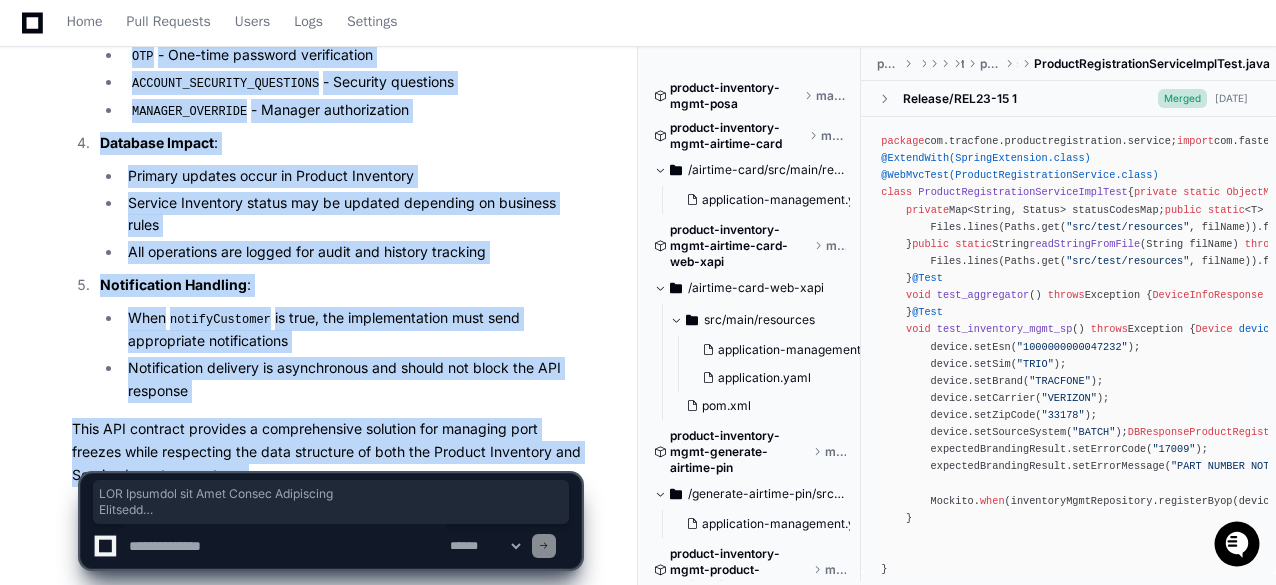 drag, startPoint x: 74, startPoint y: 333, endPoint x: 292, endPoint y: 409, distance: 230.86794 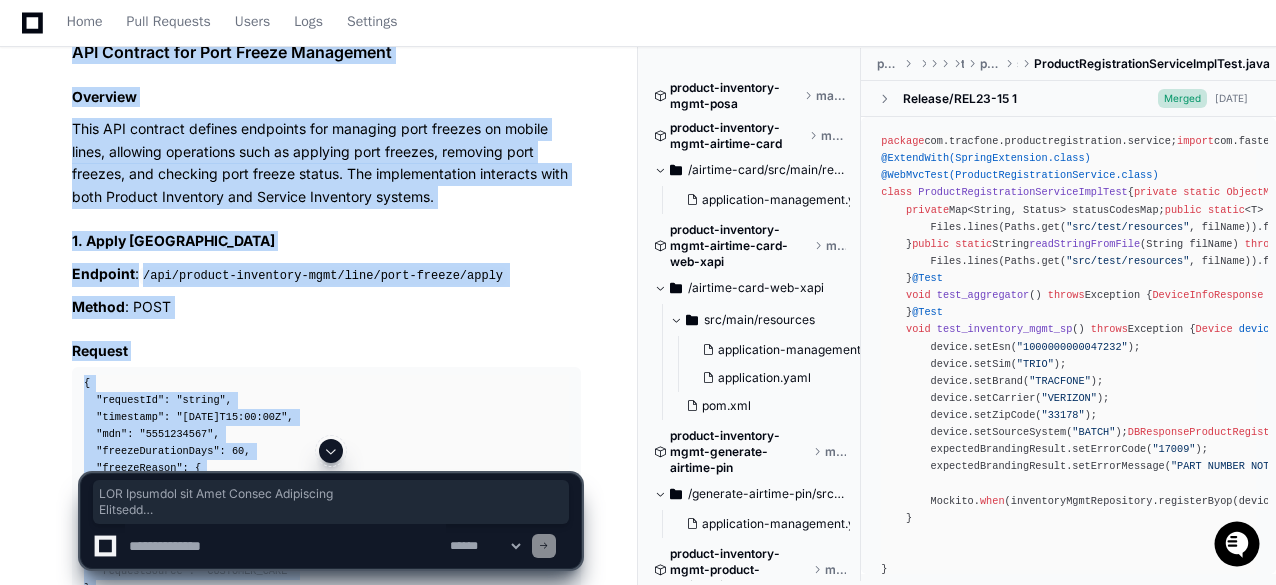 scroll, scrollTop: 21216, scrollLeft: 0, axis: vertical 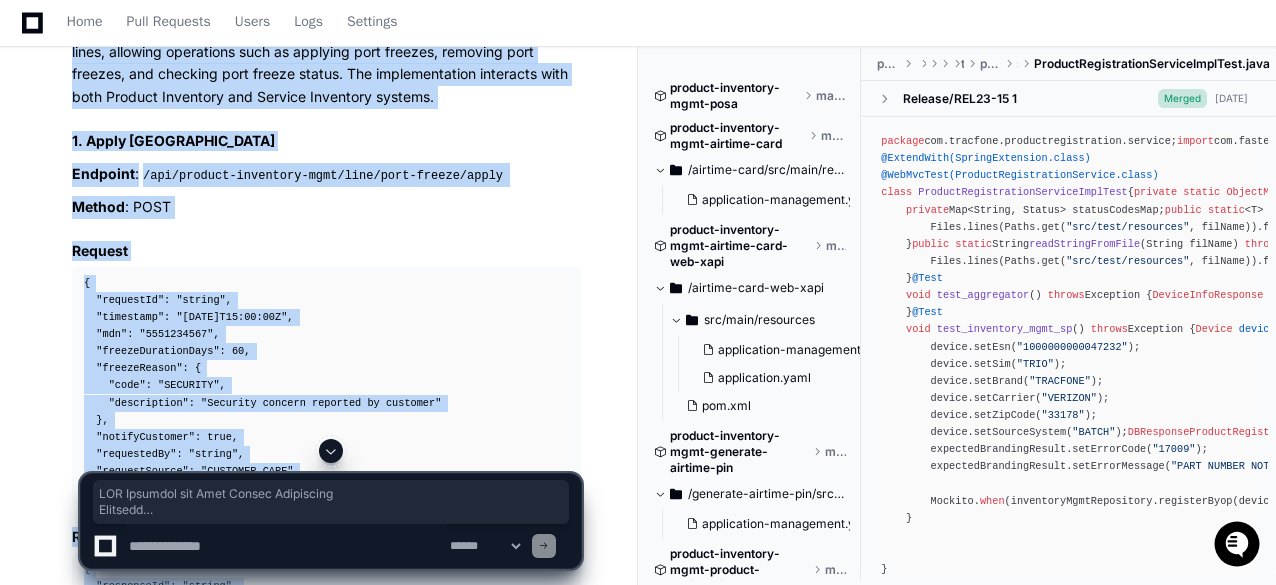 click on "Method : POST" 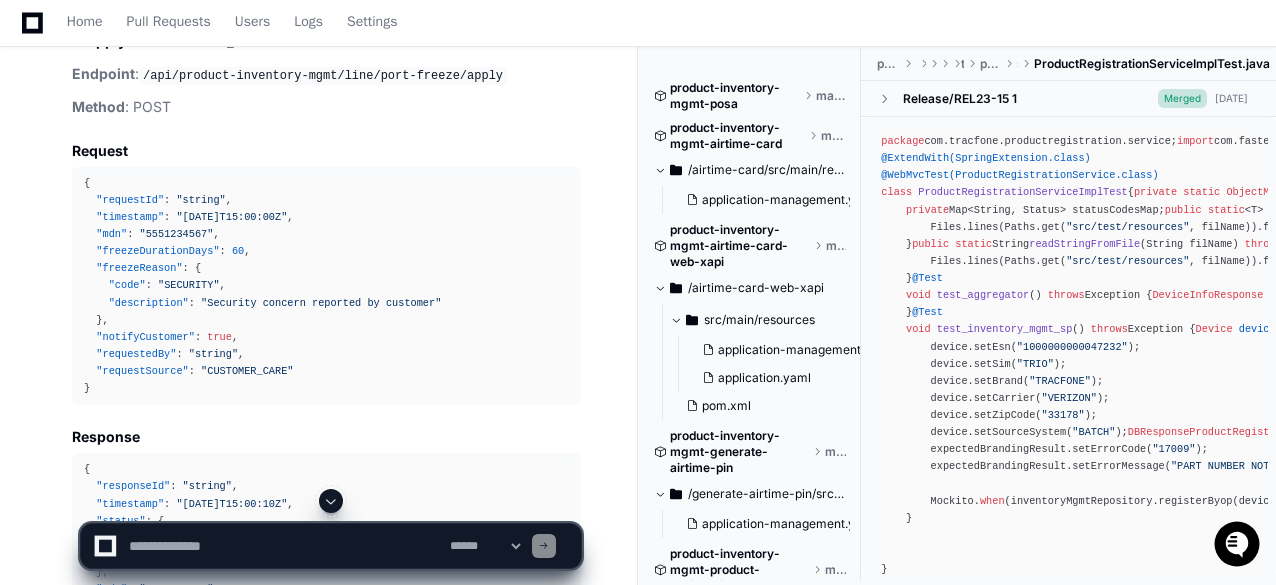 scroll, scrollTop: 21216, scrollLeft: 0, axis: vertical 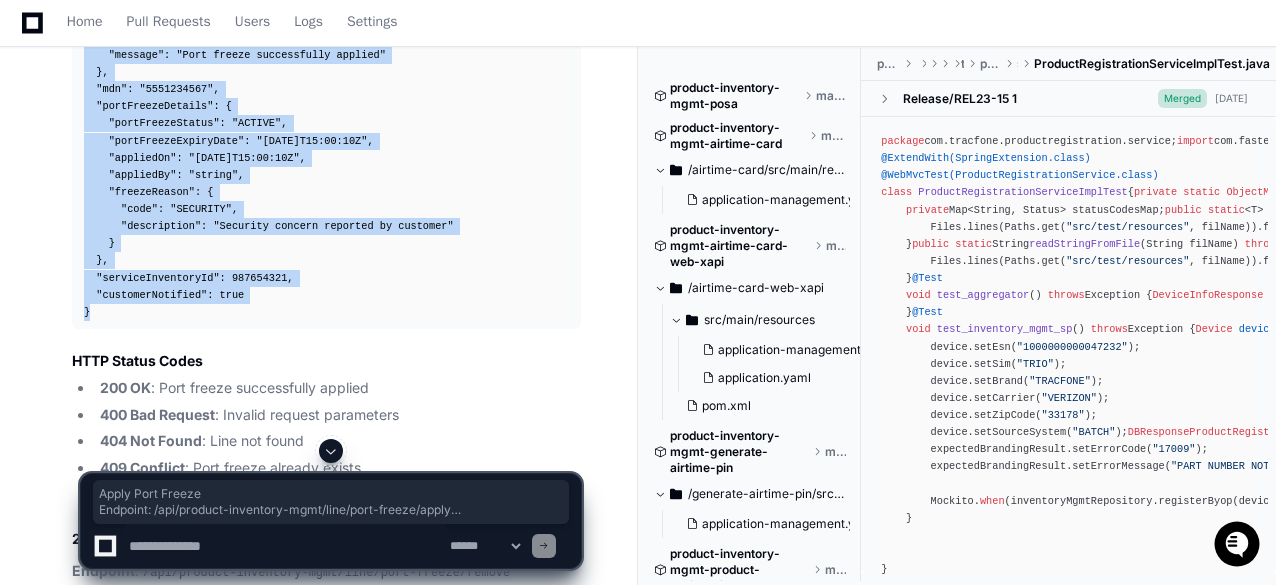 drag, startPoint x: 83, startPoint y: 100, endPoint x: 381, endPoint y: 267, distance: 341.60358 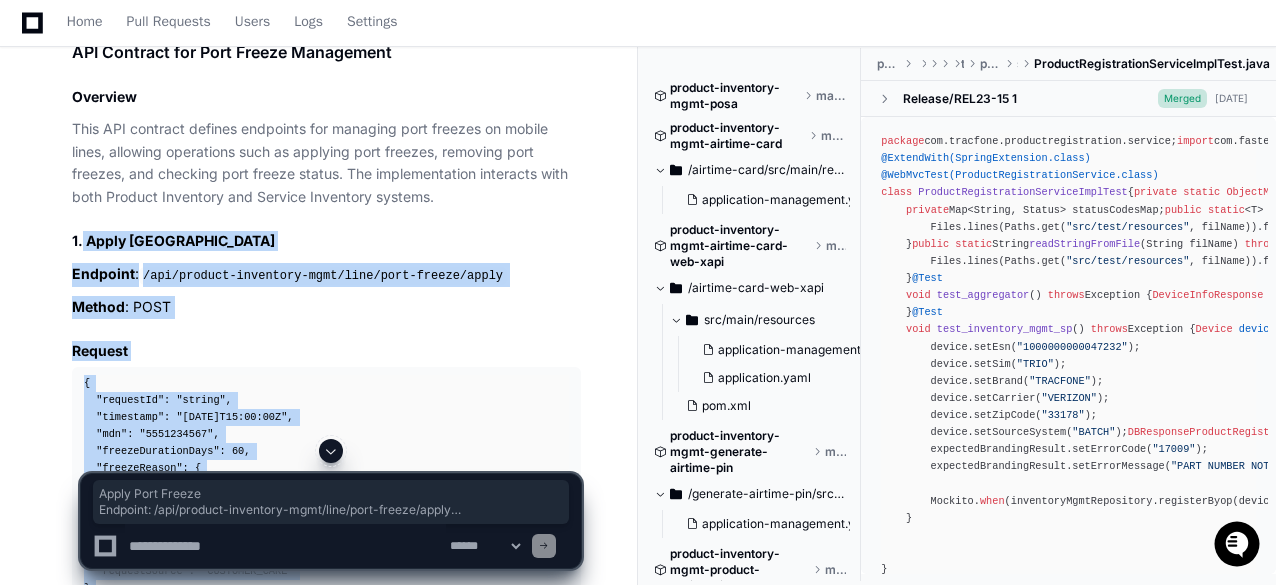 scroll, scrollTop: 21216, scrollLeft: 0, axis: vertical 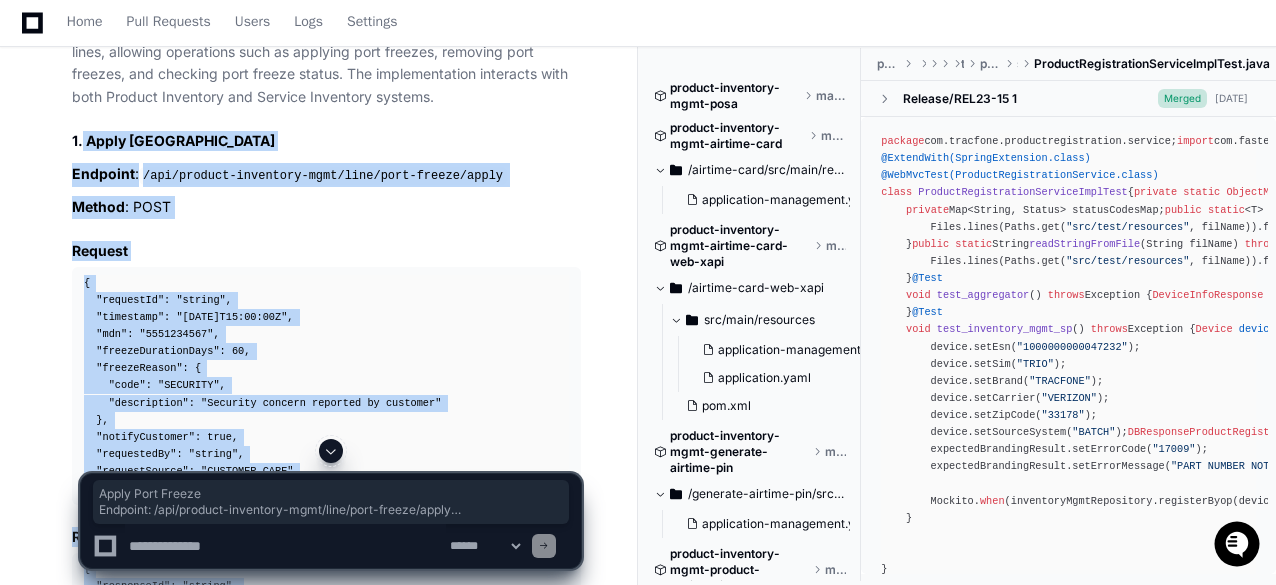 click on "API Contract for Port Freeze Management
Overview
This API contract defines endpoints for managing port freezes on mobile lines, allowing operations such as applying port freezes, removing port freezes, and checking port freeze status. The implementation interacts with both Product Inventory and Service Inventory systems.
1. Apply Port Freeze
Endpoint :  /api/product-inventory-mgmt/line/port-freeze/apply
Method : POST
Request
{
"requestId" :   "string" ,
"timestamp" :   "[DATE]T15:00:00Z" ,
"mdn" :   "5551234567" ,
"freezeDurationDays" :   60 ,
"freezeReason" :   {
"code" :   "SECURITY" ,
"description" :   "Security concern reported by customer"
} ,
"notifyCustomer" :   true ,
"requestedBy" :   "string" ,
"requestSource" :   "CUSTOMER_CARE"
}
Response
{
"responseId" :   "string" ,
"timestamp" :   "[DATE]T15:00:10Z" ,
"status" :   {
"code" :   "SUCCESS" ,
"message" :   "Port freeze successfully applied"
} ," 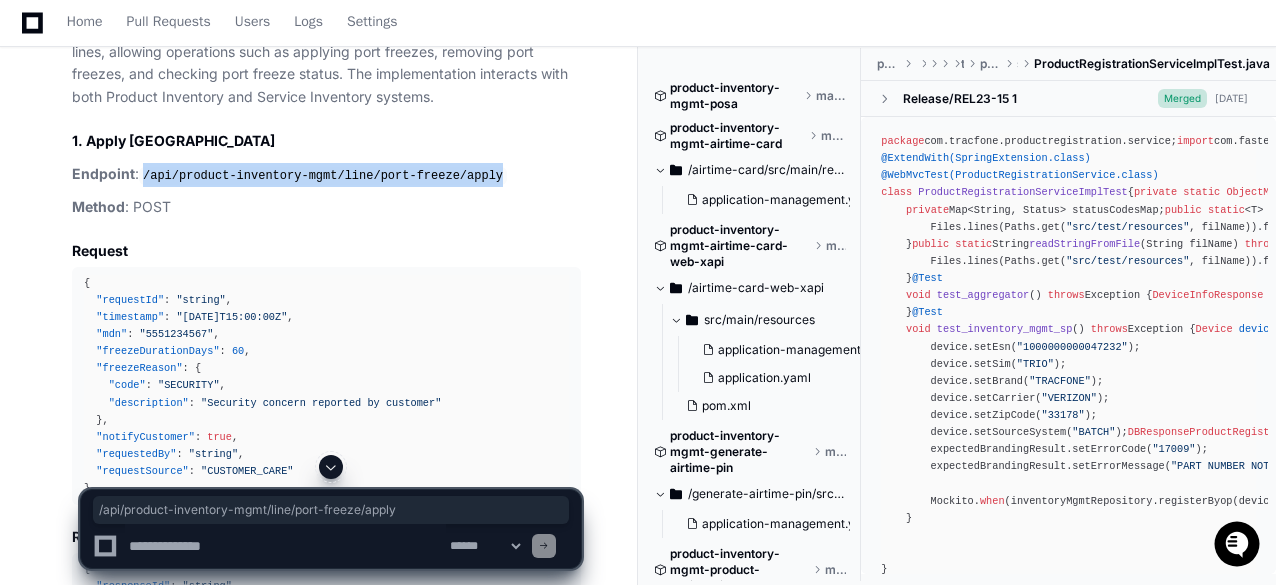 drag, startPoint x: 478, startPoint y: 138, endPoint x: 146, endPoint y: 136, distance: 332.006 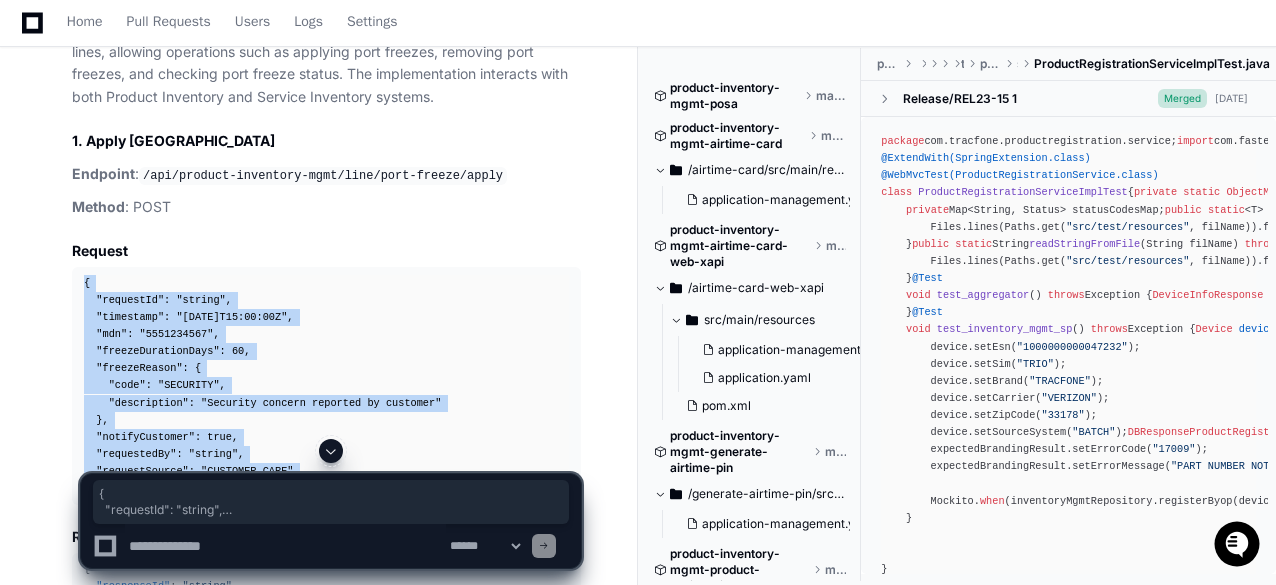 drag, startPoint x: 84, startPoint y: 239, endPoint x: 96, endPoint y: 436, distance: 197.36514 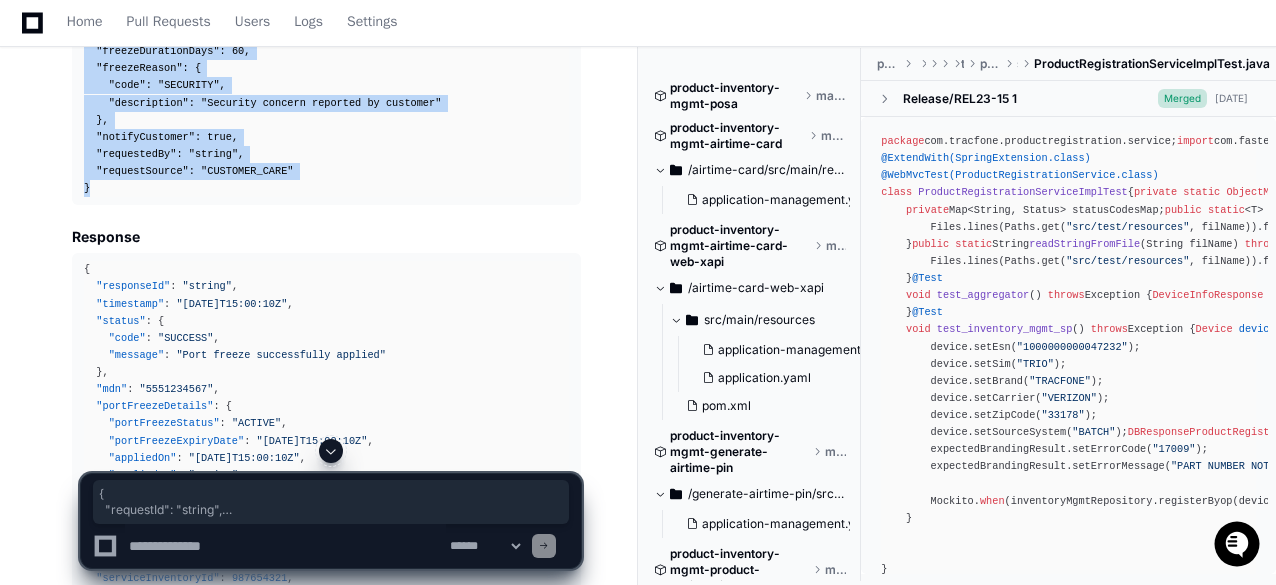 scroll, scrollTop: 21616, scrollLeft: 0, axis: vertical 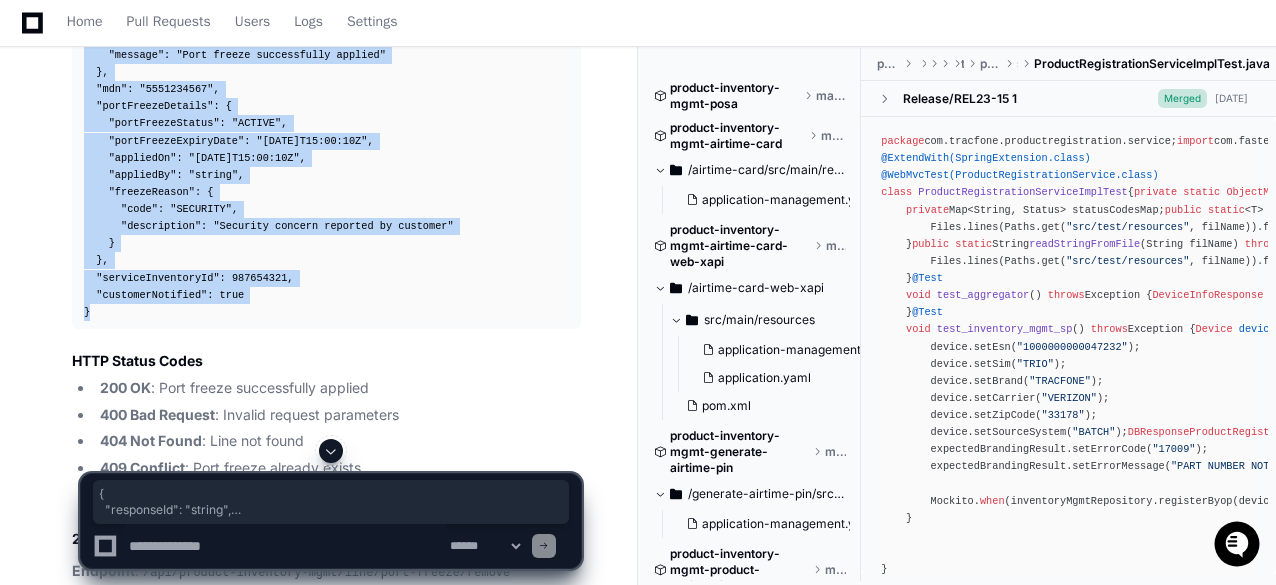 drag, startPoint x: 83, startPoint y: 126, endPoint x: 102, endPoint y: 263, distance: 138.31125 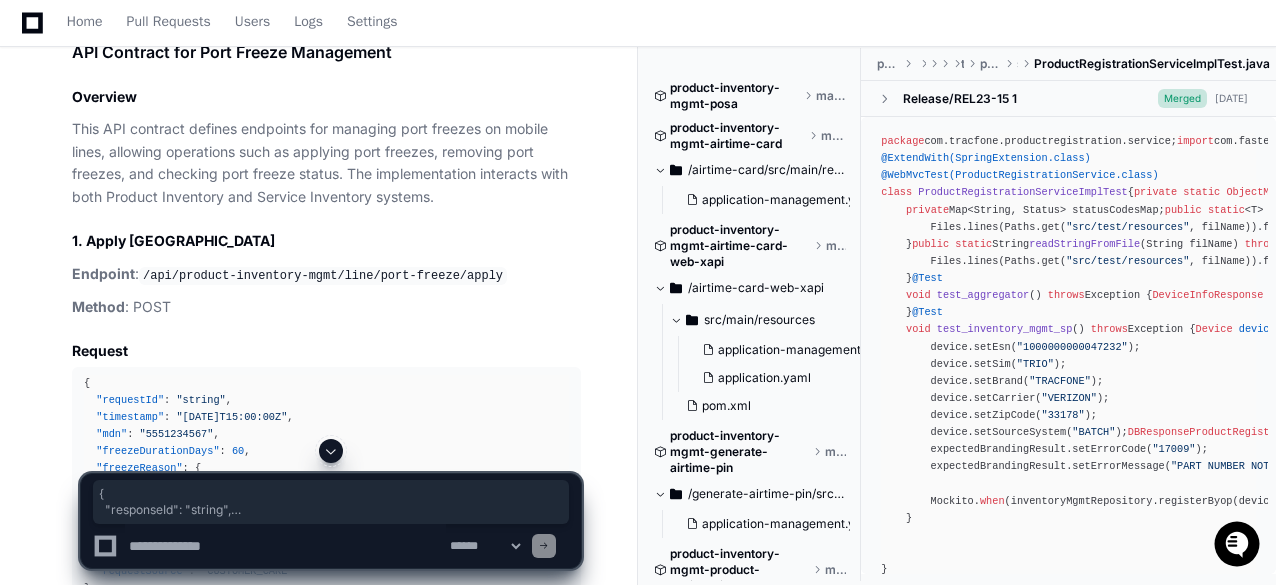 scroll, scrollTop: 21016, scrollLeft: 0, axis: vertical 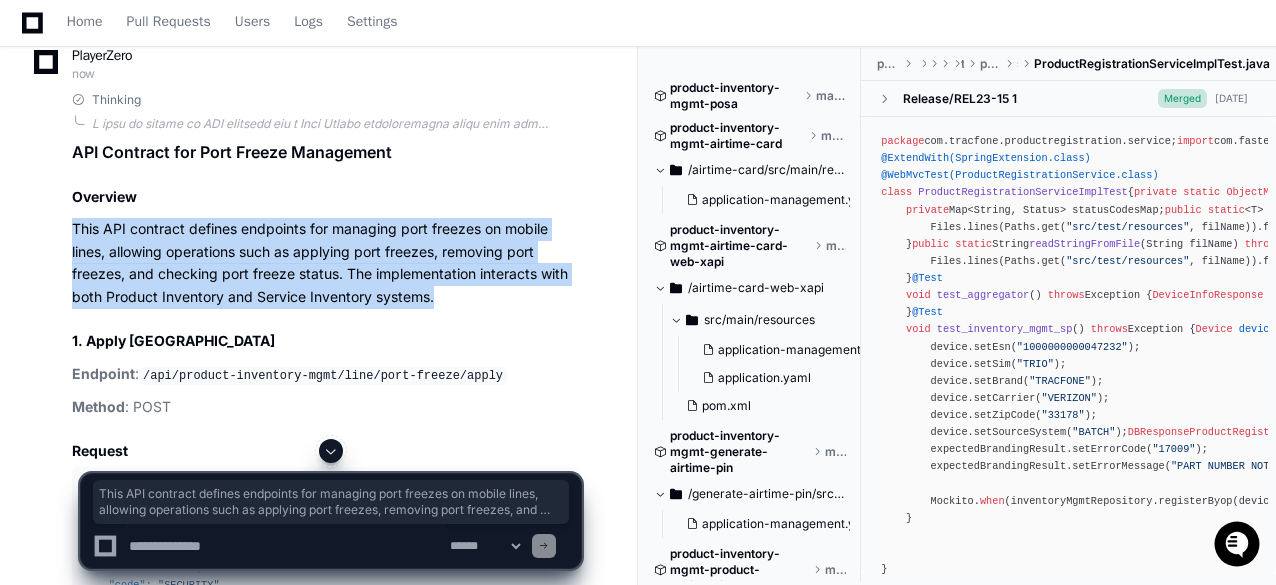 drag, startPoint x: 385, startPoint y: 249, endPoint x: 67, endPoint y: 186, distance: 324.1805 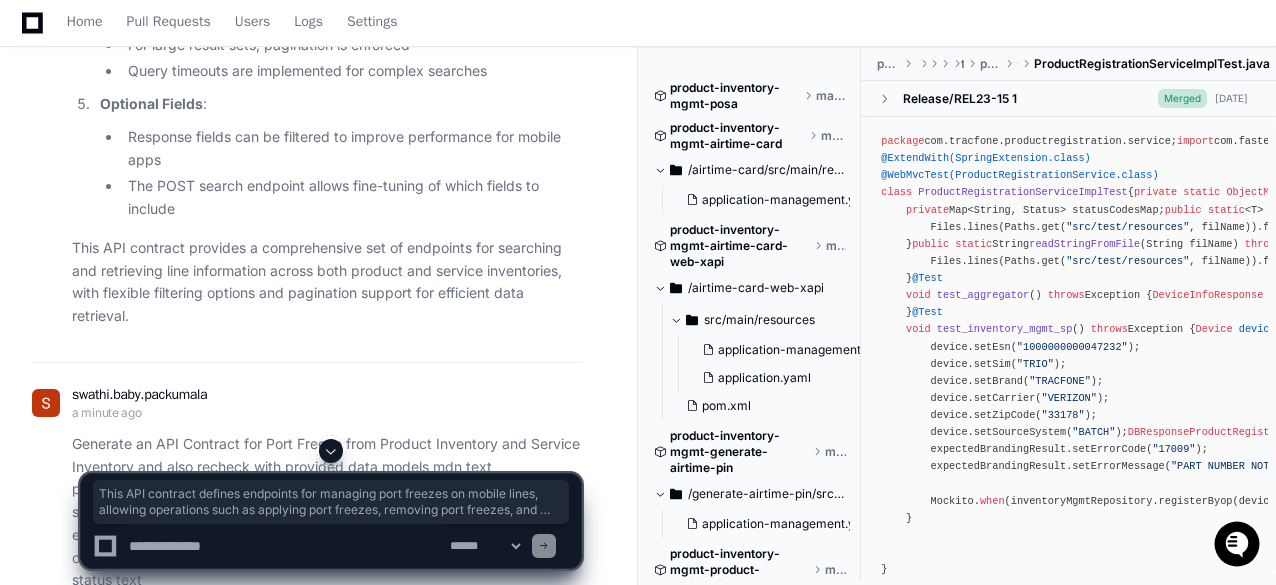 scroll, scrollTop: 18716, scrollLeft: 0, axis: vertical 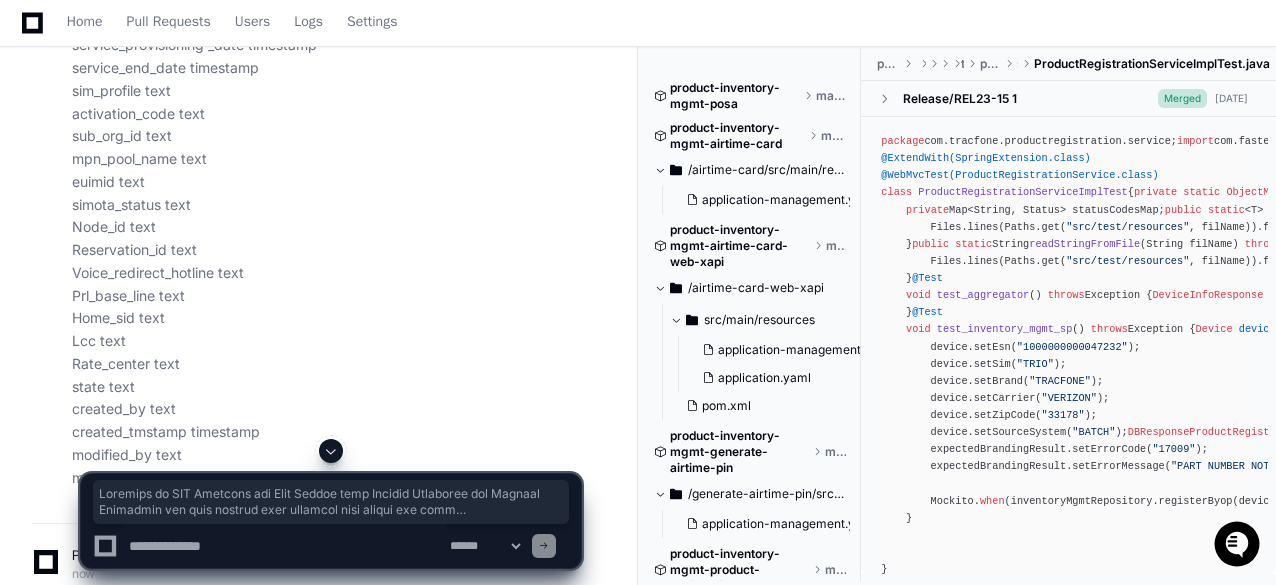 drag, startPoint x: 74, startPoint y: 299, endPoint x: 271, endPoint y: 430, distance: 236.5798 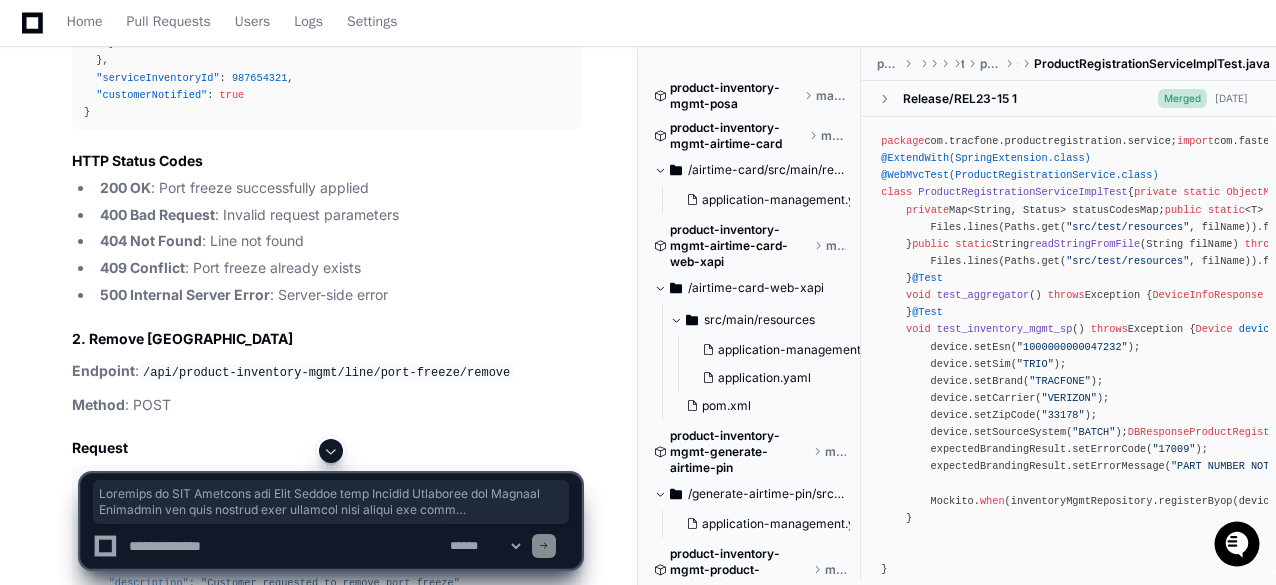 scroll, scrollTop: 22116, scrollLeft: 0, axis: vertical 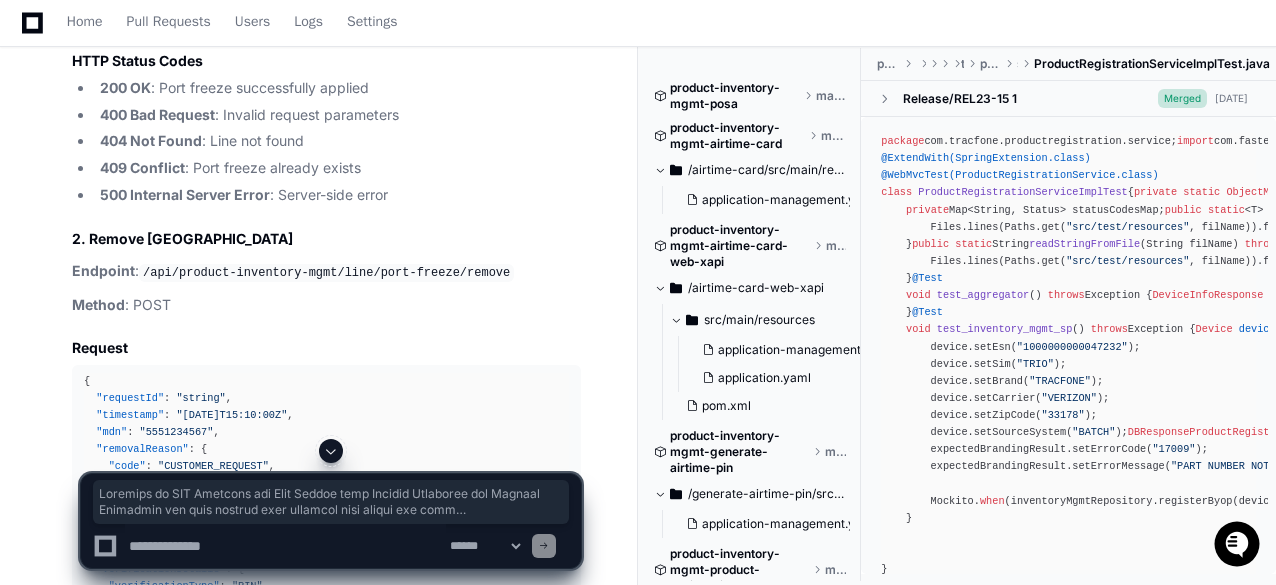 click on "Method : POST" 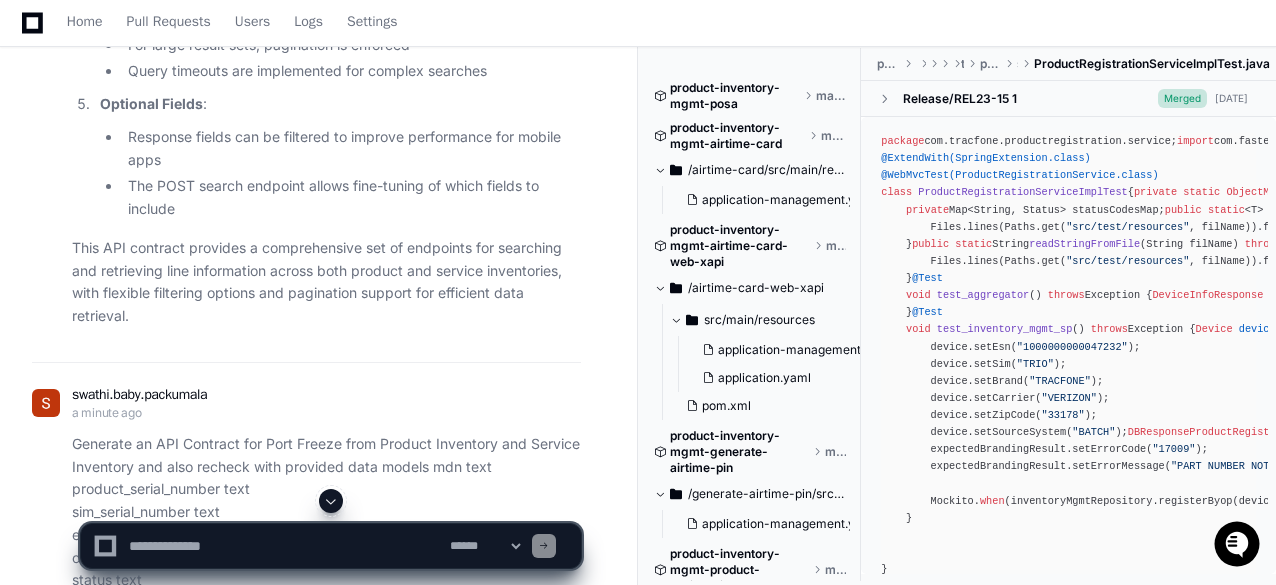 scroll, scrollTop: 18816, scrollLeft: 0, axis: vertical 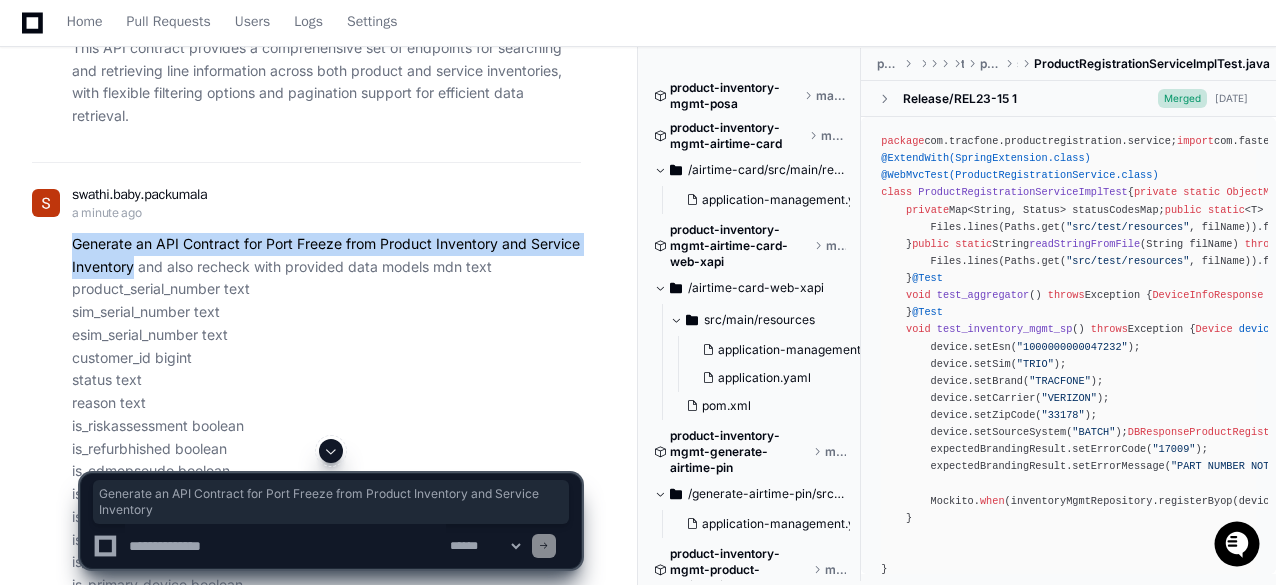drag, startPoint x: 74, startPoint y: 197, endPoint x: 135, endPoint y: 225, distance: 67.11929 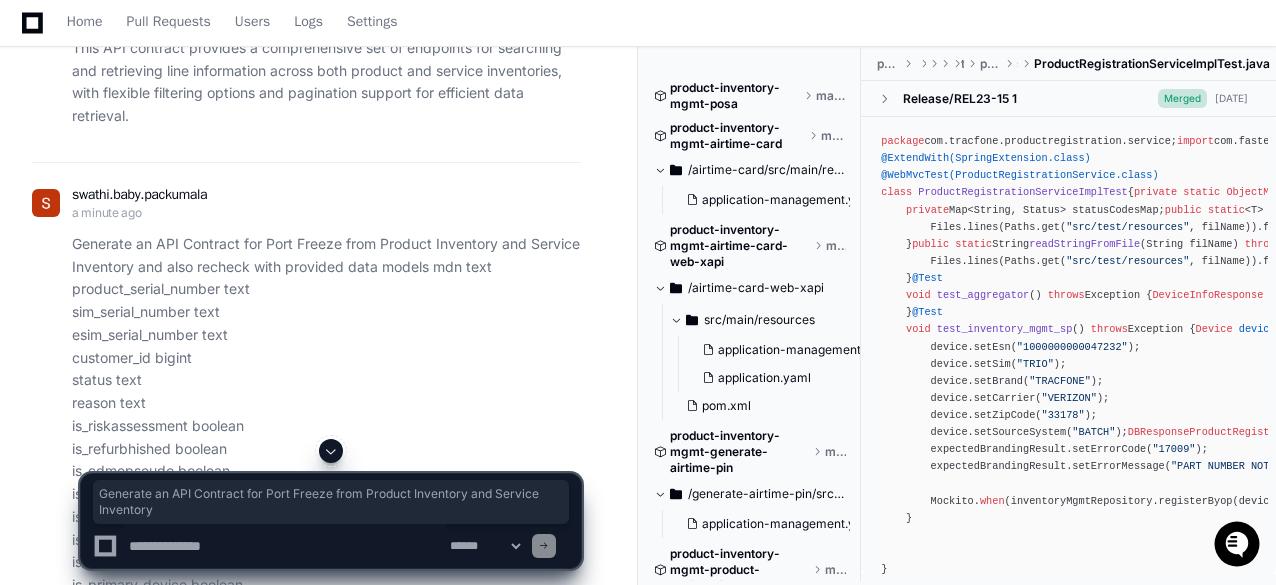 click 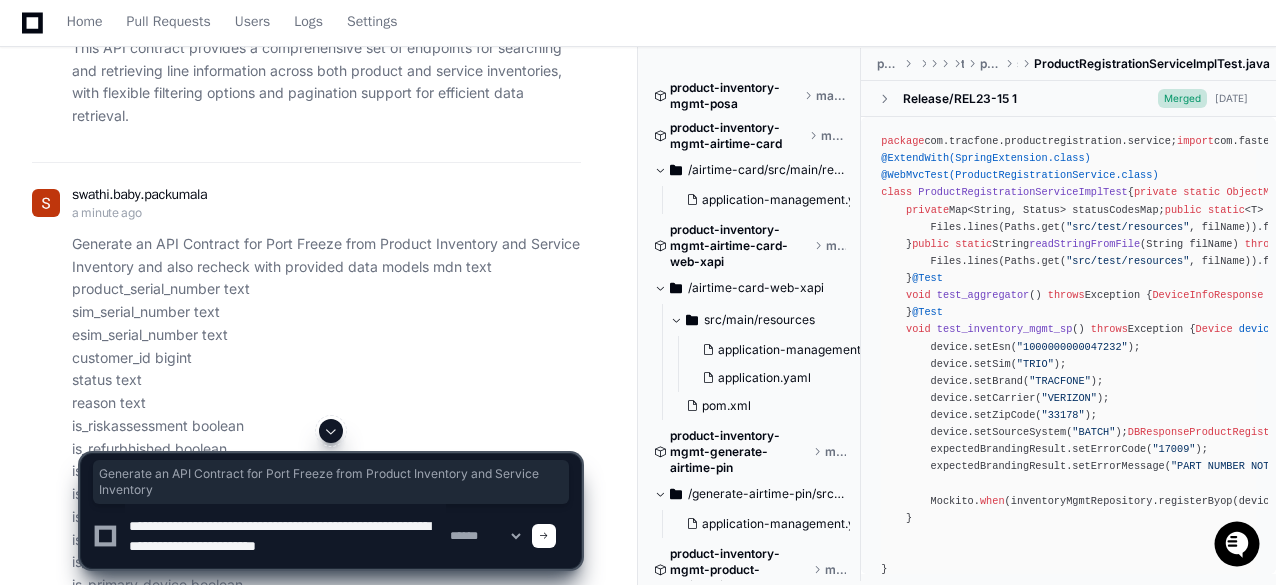 type on "**********" 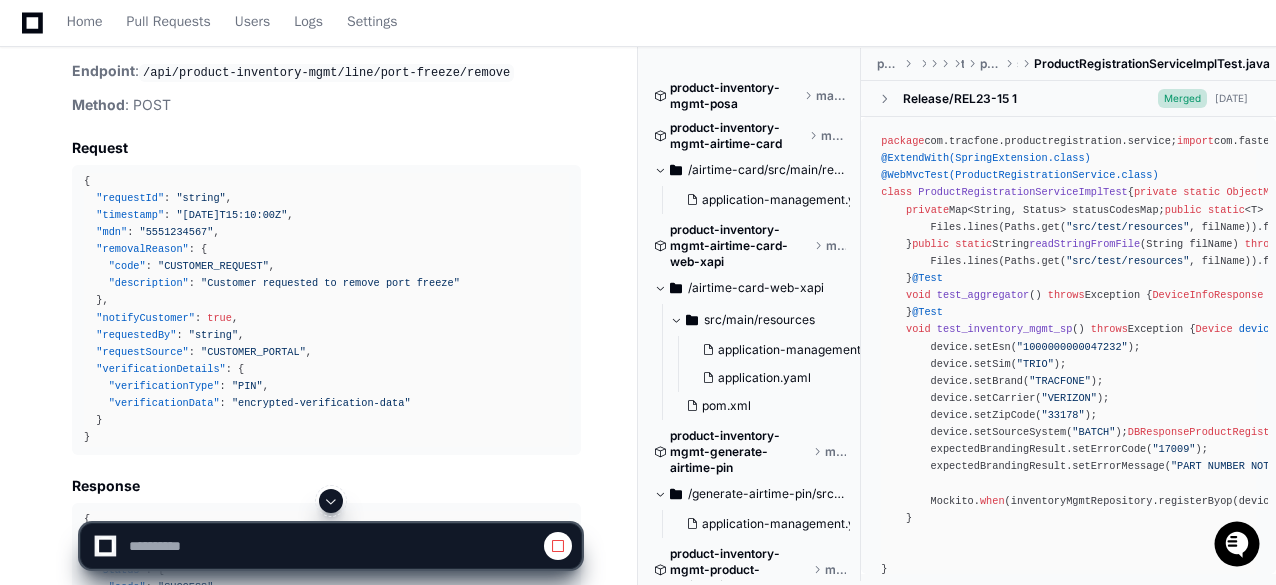 scroll, scrollTop: 22116, scrollLeft: 0, axis: vertical 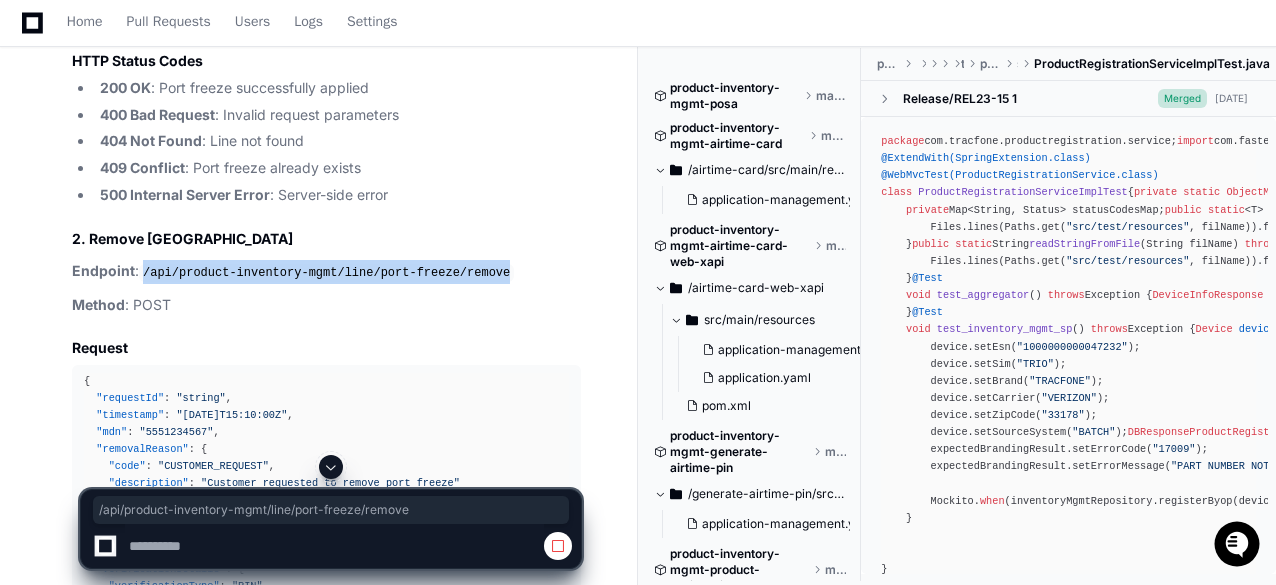 drag, startPoint x: 145, startPoint y: 233, endPoint x: 479, endPoint y: 233, distance: 334 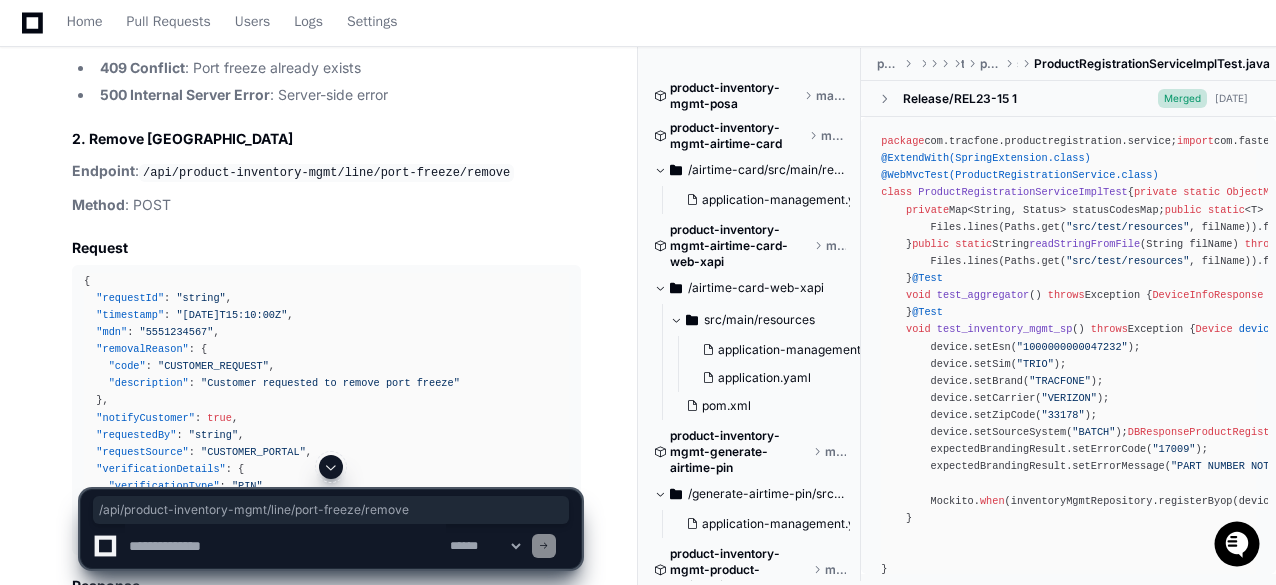 scroll, scrollTop: 22316, scrollLeft: 0, axis: vertical 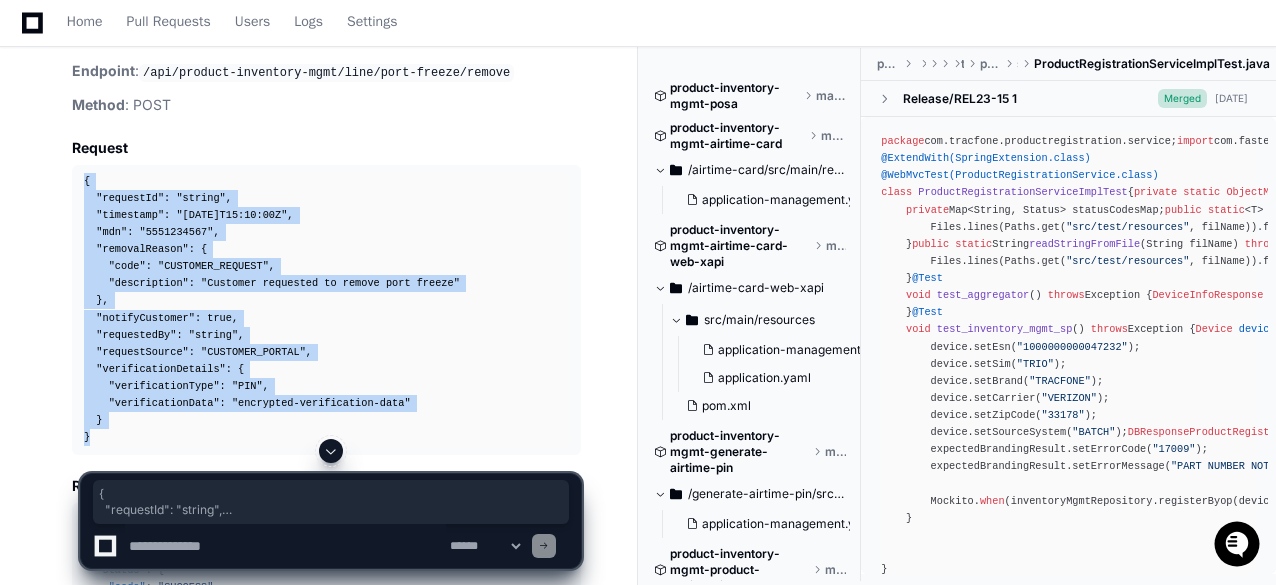 drag, startPoint x: 85, startPoint y: 137, endPoint x: 106, endPoint y: 397, distance: 260.8467 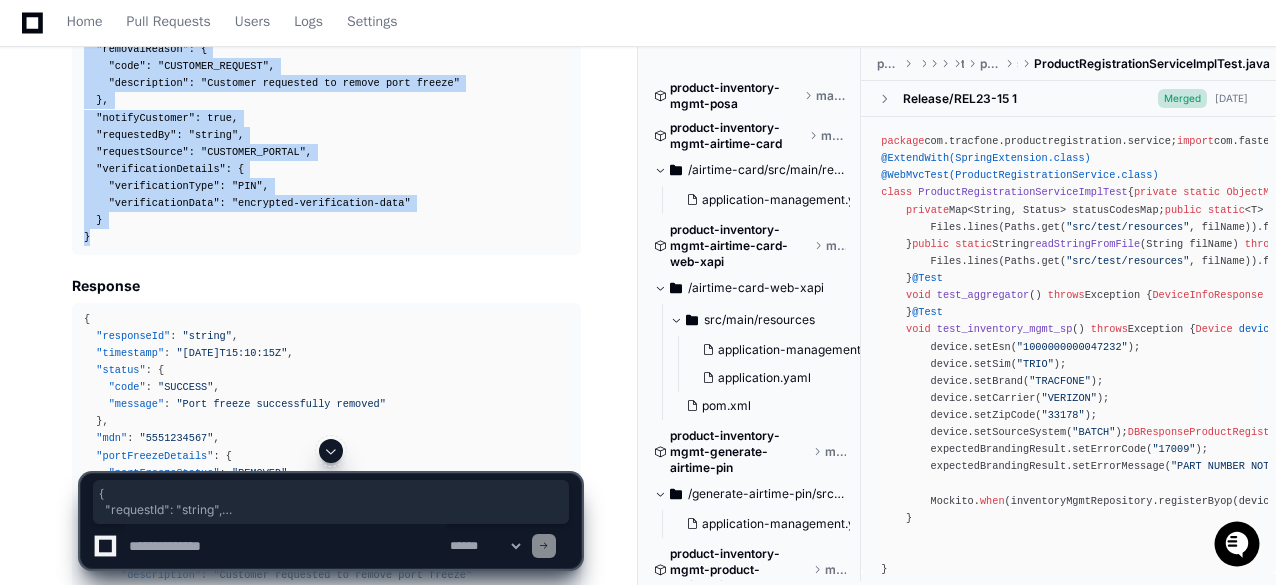 scroll, scrollTop: 22616, scrollLeft: 0, axis: vertical 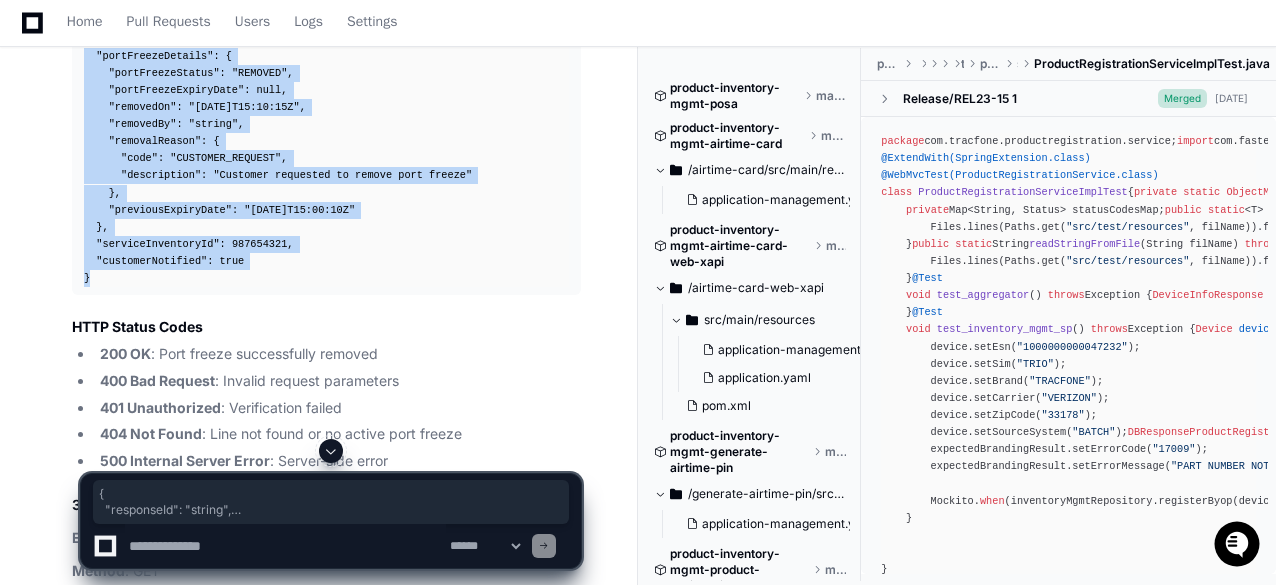 drag, startPoint x: 85, startPoint y: 176, endPoint x: 158, endPoint y: 231, distance: 91.400215 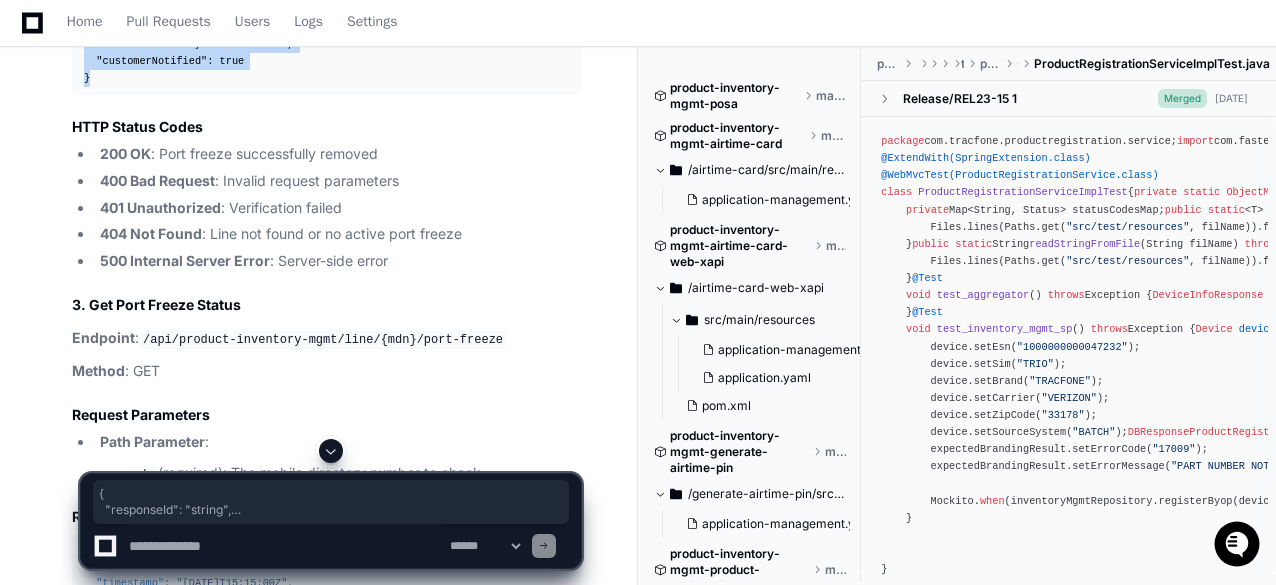 scroll, scrollTop: 23216, scrollLeft: 0, axis: vertical 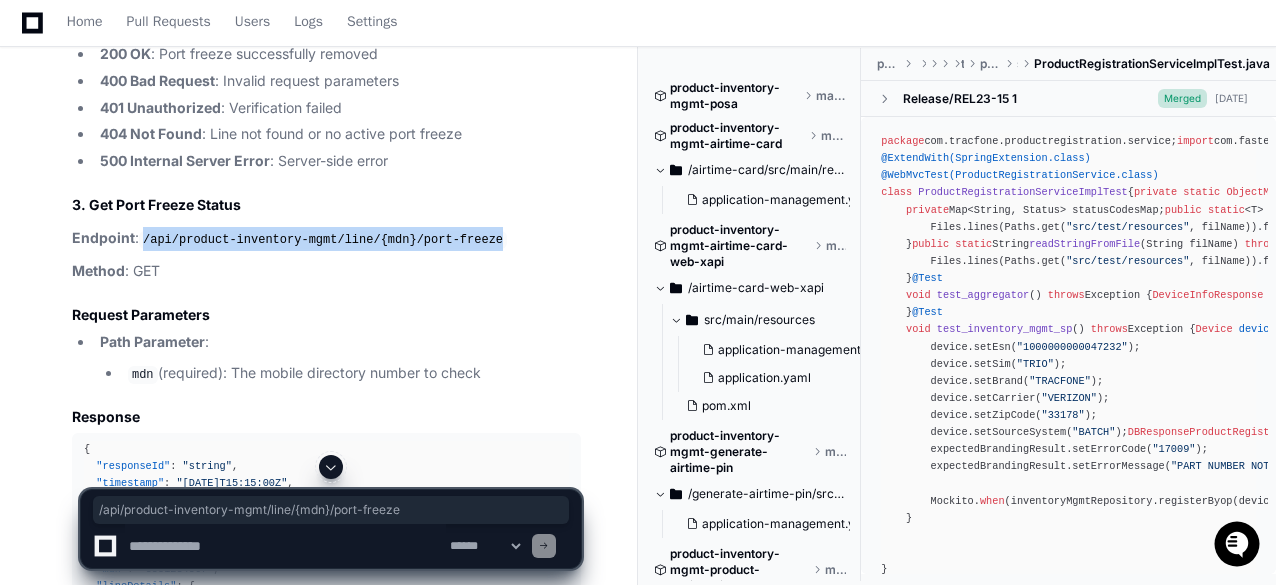 drag, startPoint x: 473, startPoint y: 195, endPoint x: 147, endPoint y: 193, distance: 326.00613 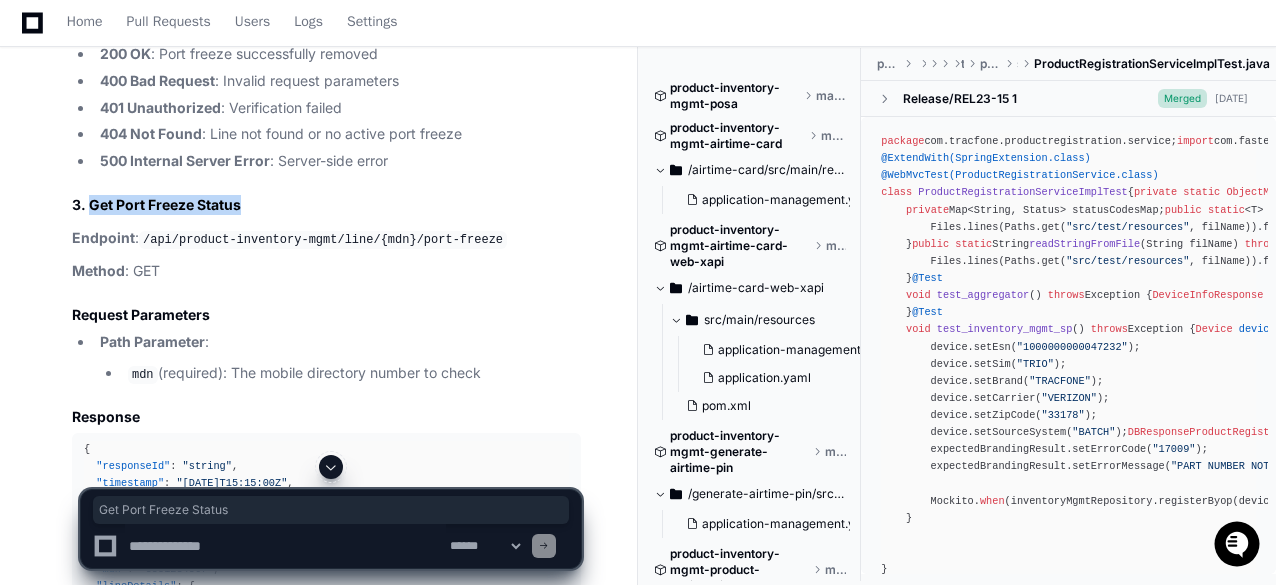 drag, startPoint x: 244, startPoint y: 165, endPoint x: 87, endPoint y: 166, distance: 157.00319 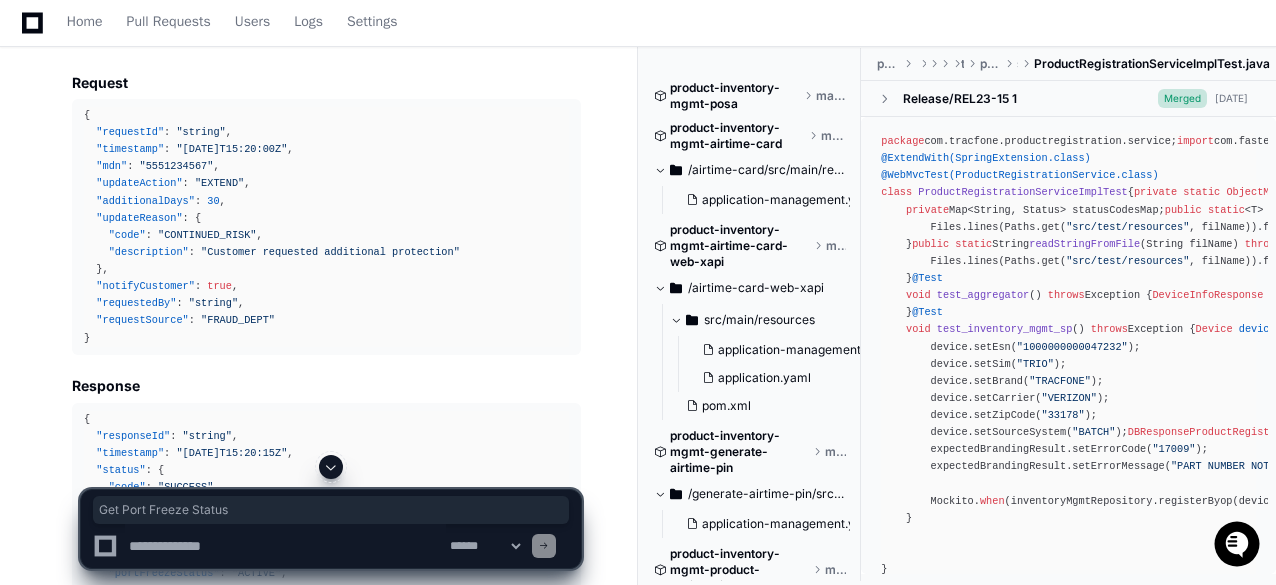 scroll, scrollTop: 24316, scrollLeft: 0, axis: vertical 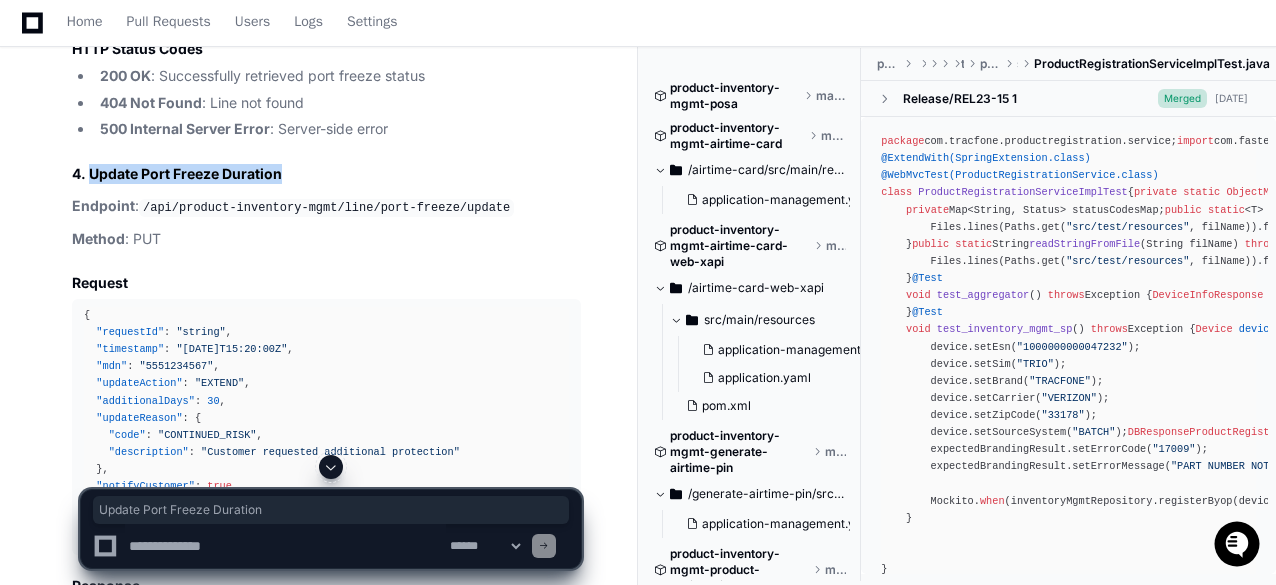 drag, startPoint x: 282, startPoint y: 130, endPoint x: 90, endPoint y: 129, distance: 192.00261 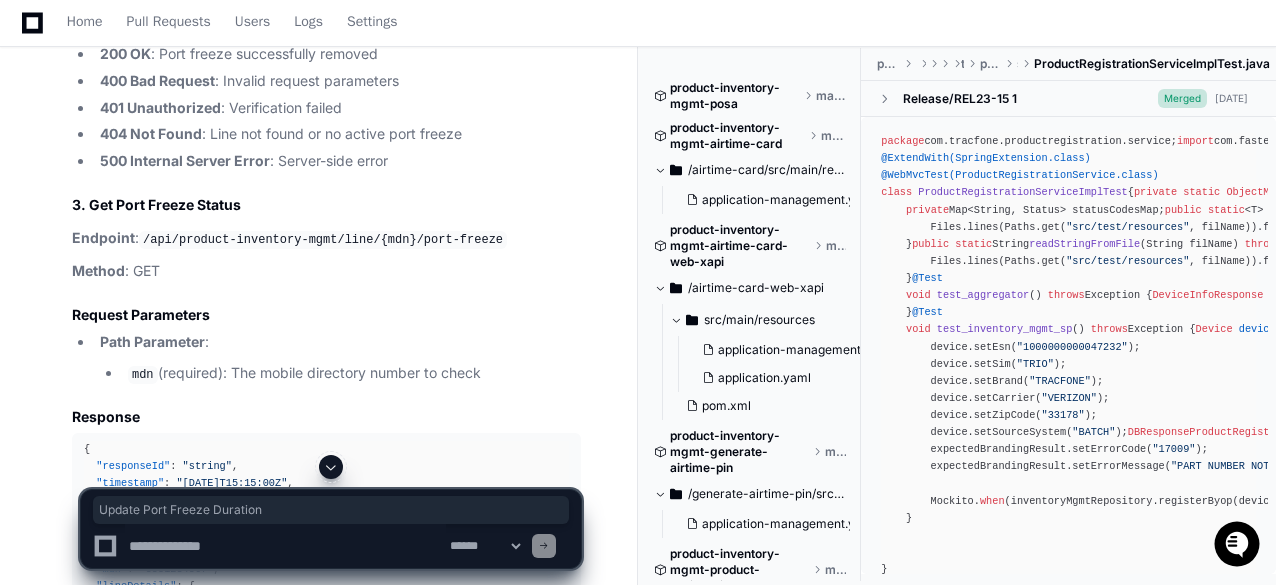 scroll, scrollTop: 23116, scrollLeft: 0, axis: vertical 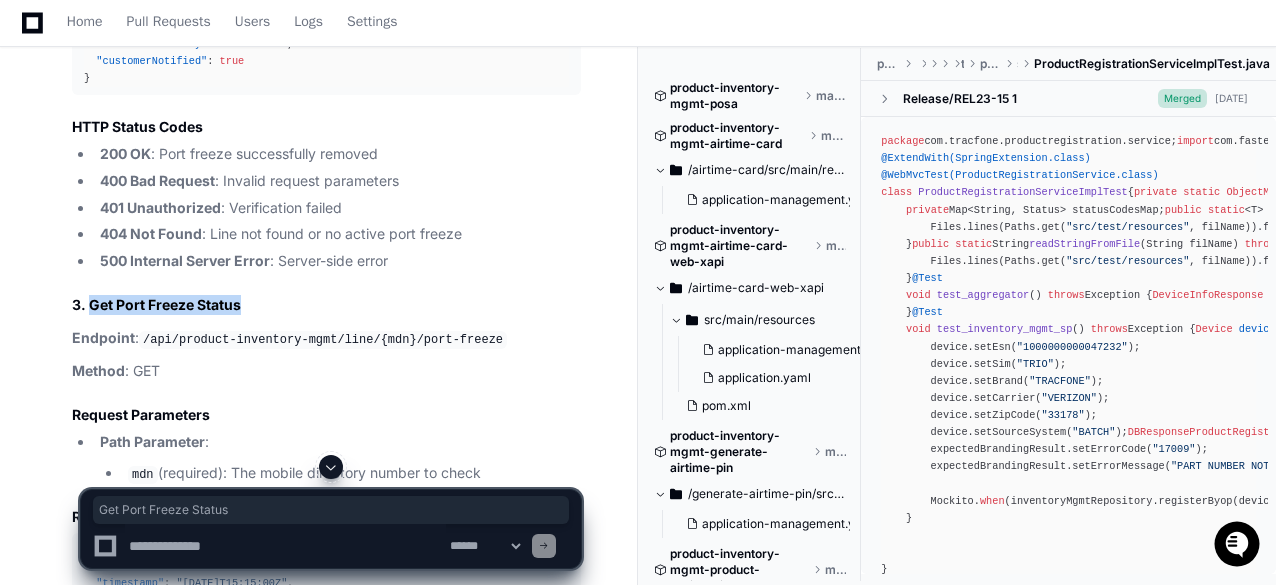 drag, startPoint x: 238, startPoint y: 260, endPoint x: 92, endPoint y: 265, distance: 146.08559 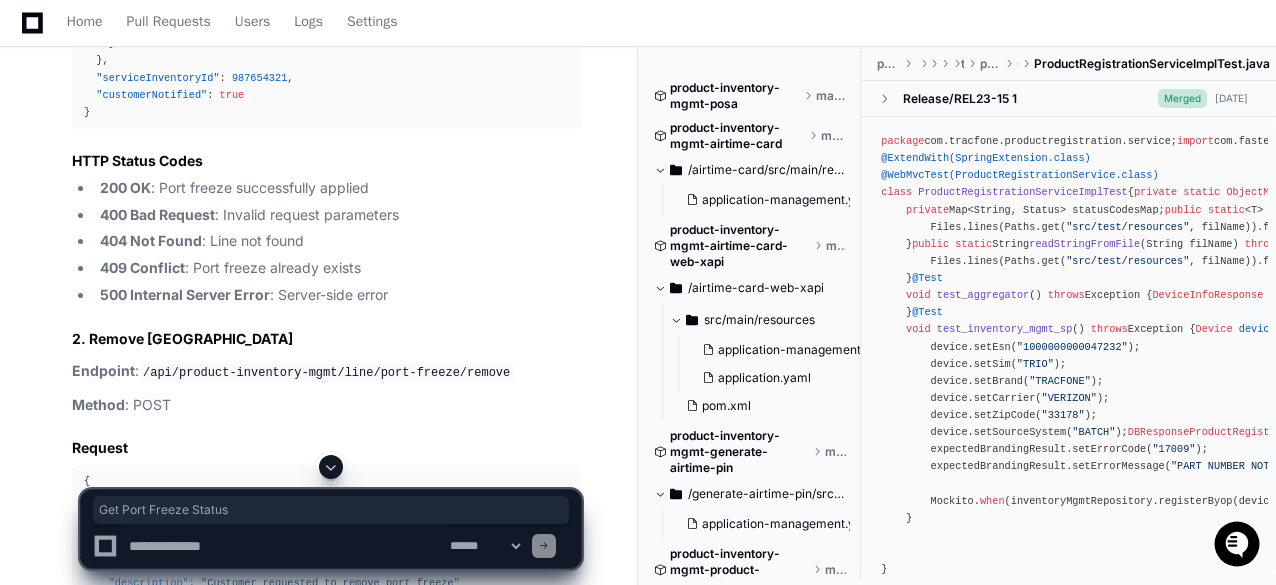 scroll, scrollTop: 21916, scrollLeft: 0, axis: vertical 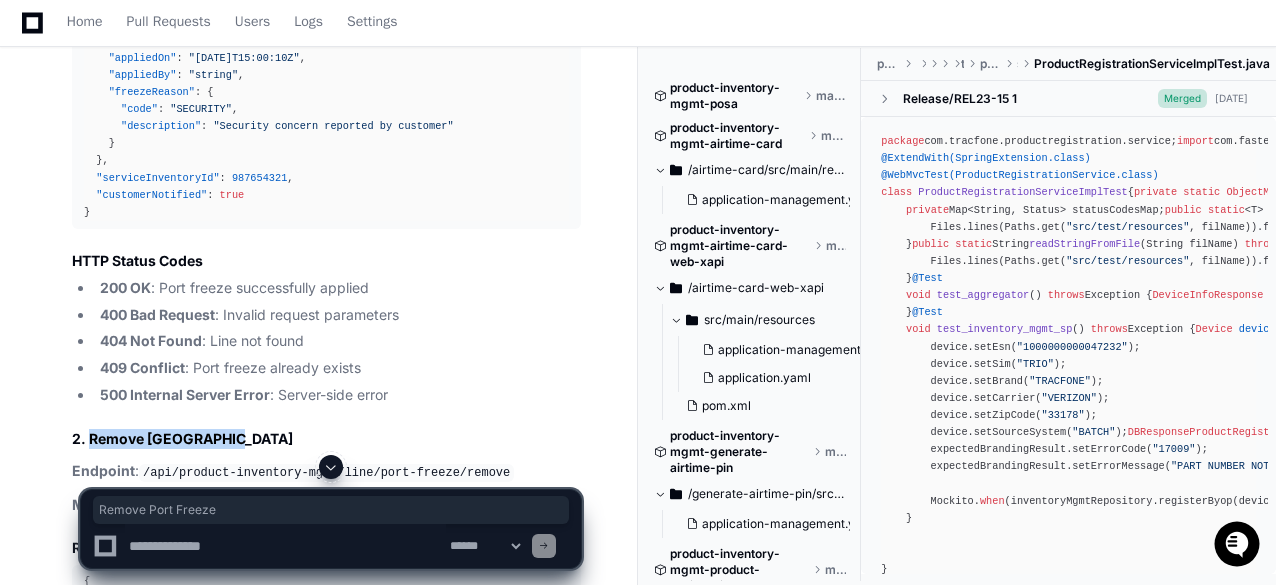 drag, startPoint x: 228, startPoint y: 397, endPoint x: 91, endPoint y: 395, distance: 137.0146 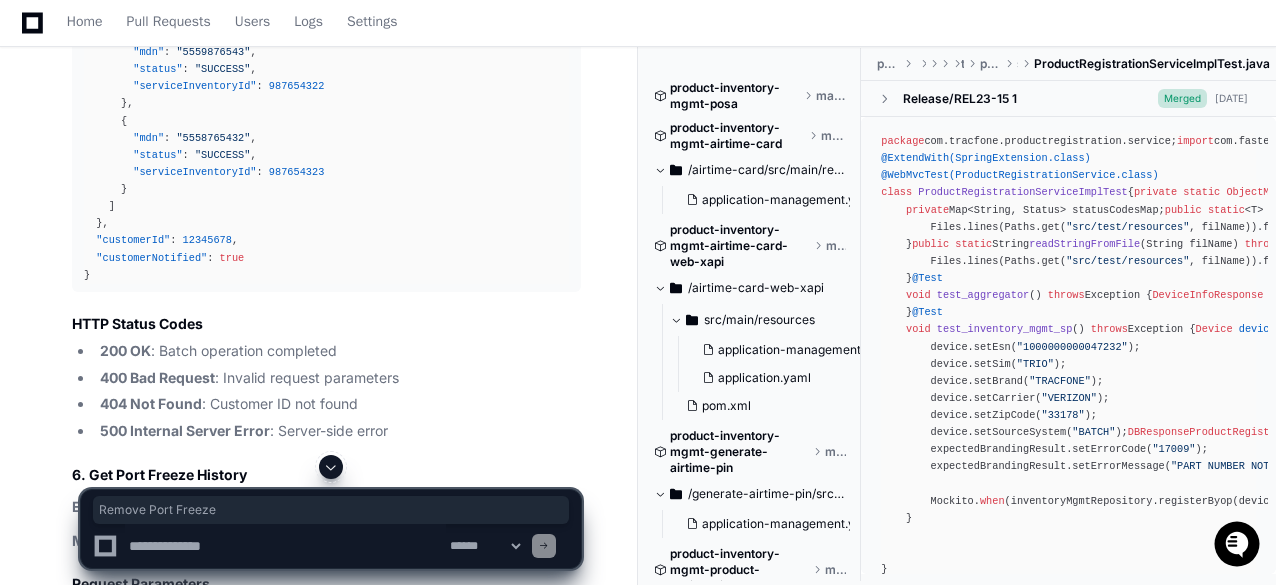 scroll, scrollTop: 26416, scrollLeft: 0, axis: vertical 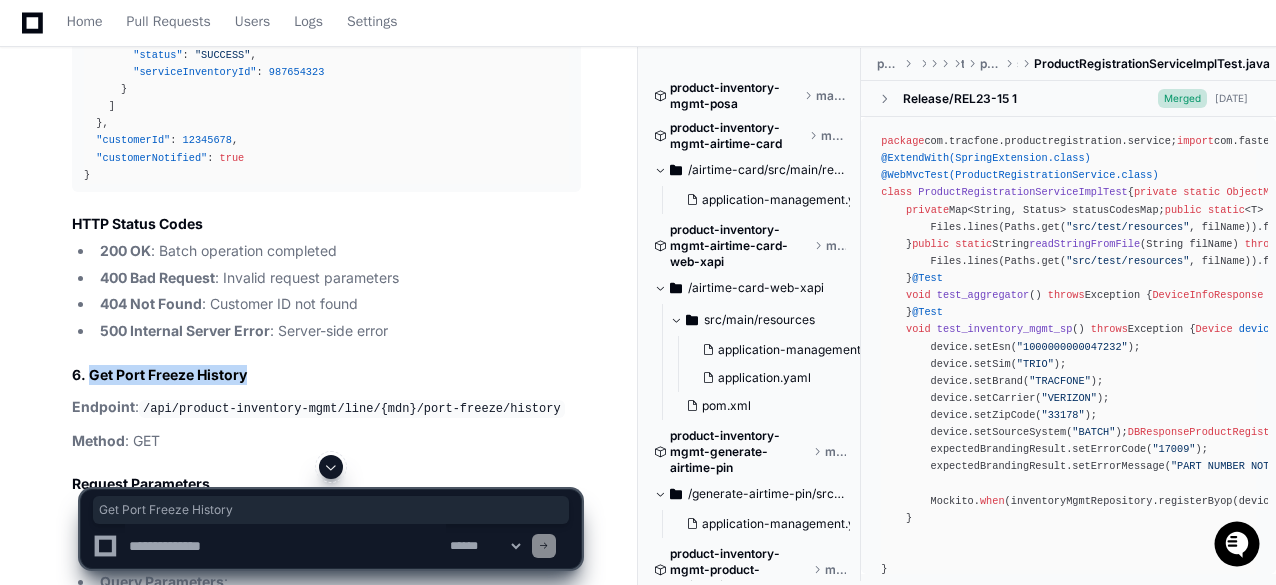 drag, startPoint x: 236, startPoint y: 325, endPoint x: 90, endPoint y: 325, distance: 146 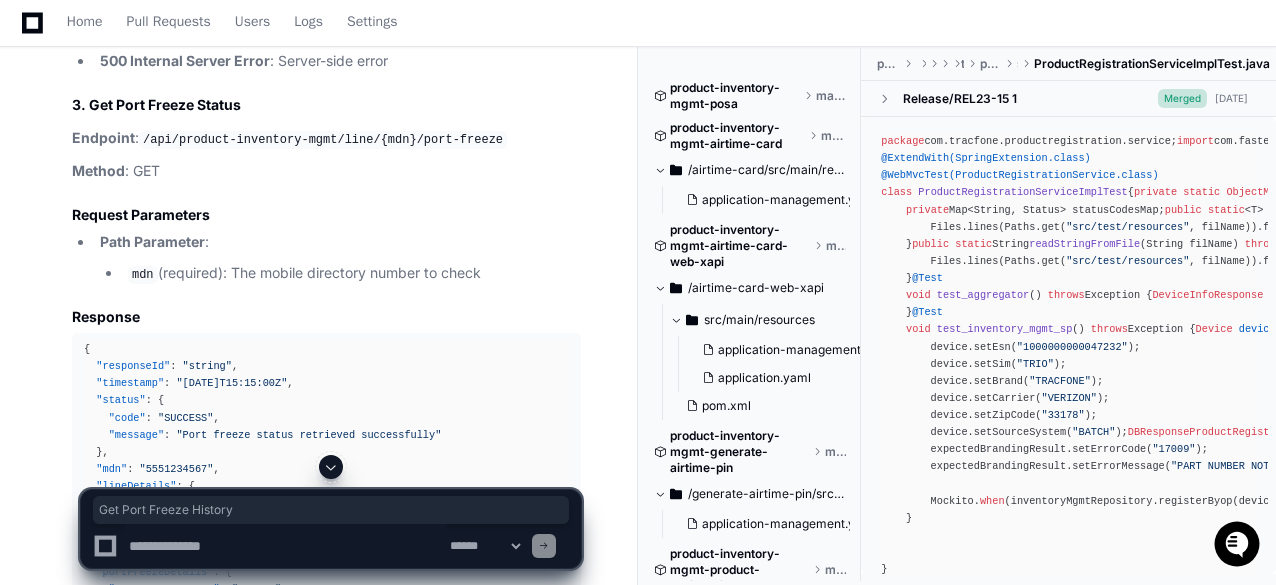 scroll, scrollTop: 23416, scrollLeft: 0, axis: vertical 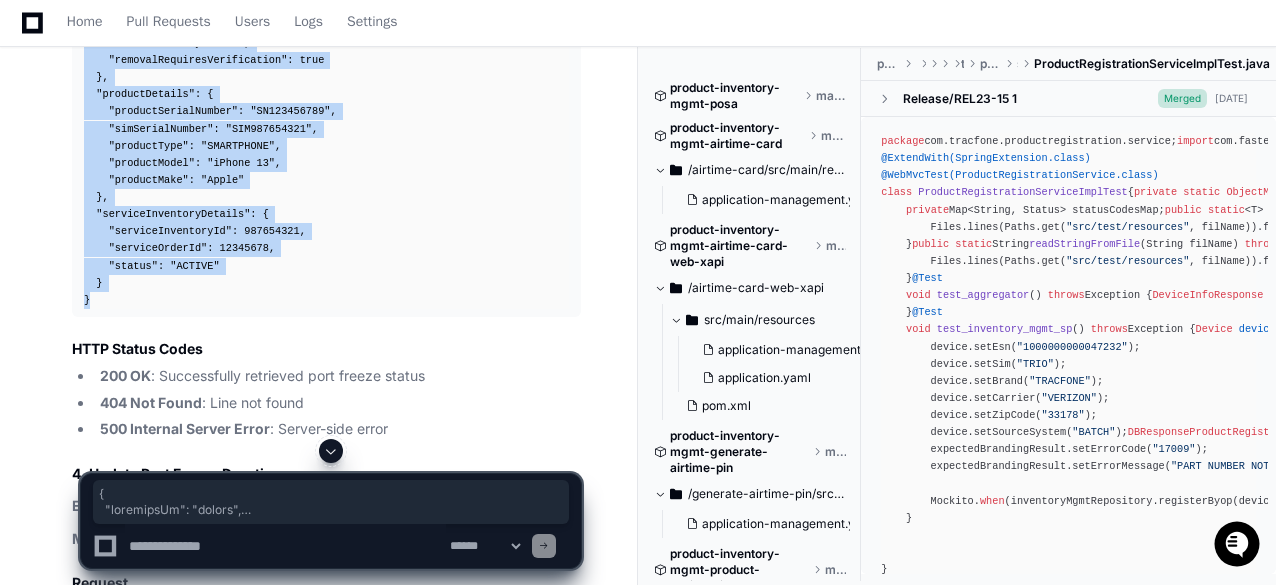 drag, startPoint x: 83, startPoint y: 202, endPoint x: 171, endPoint y: 254, distance: 102.21546 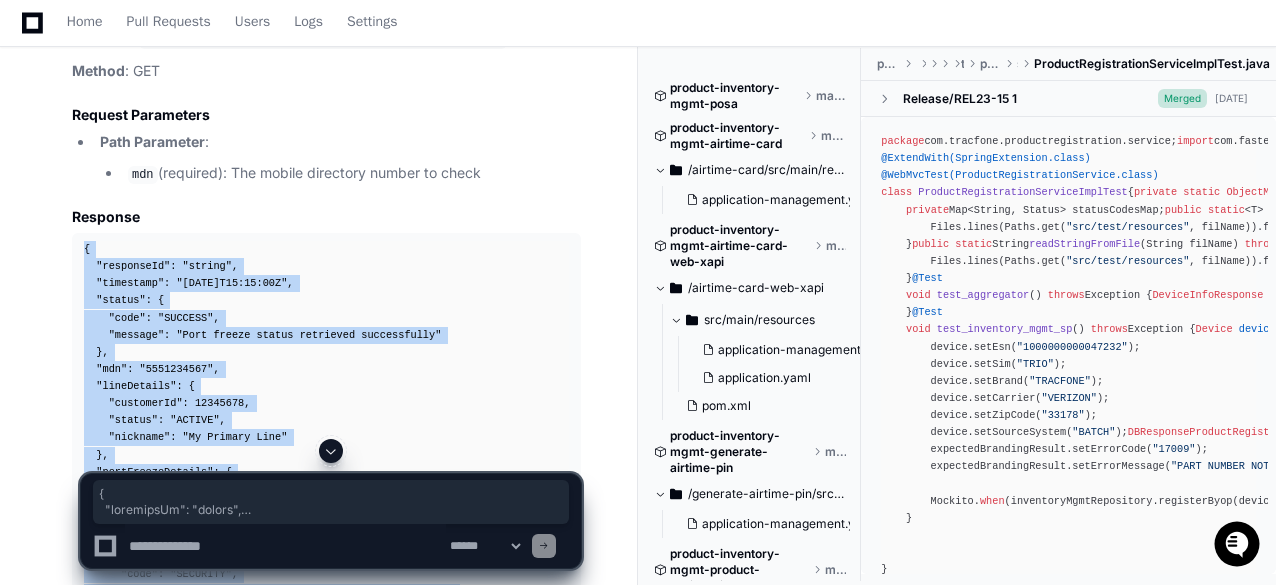 scroll, scrollTop: 23216, scrollLeft: 0, axis: vertical 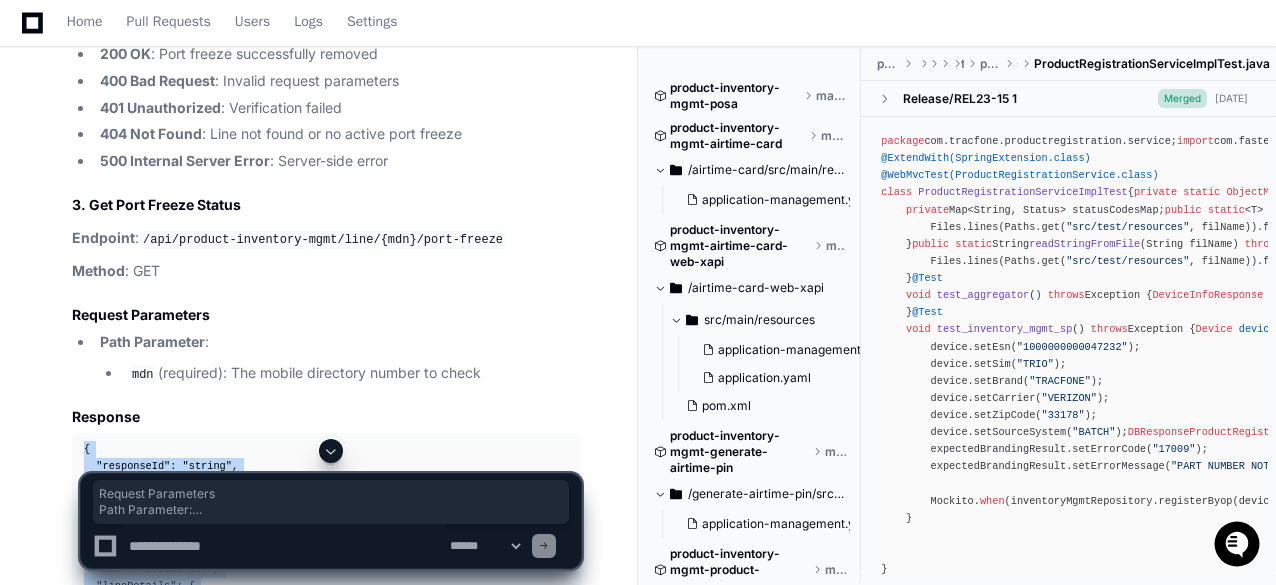 drag, startPoint x: 72, startPoint y: 268, endPoint x: 522, endPoint y: 325, distance: 453.59564 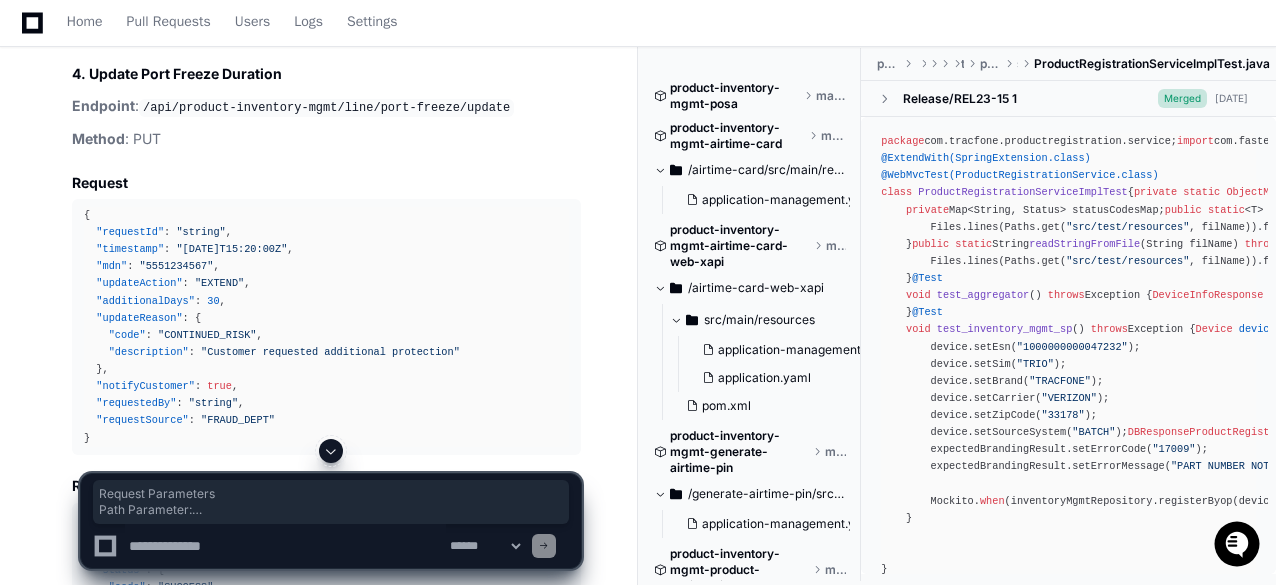 scroll, scrollTop: 24216, scrollLeft: 0, axis: vertical 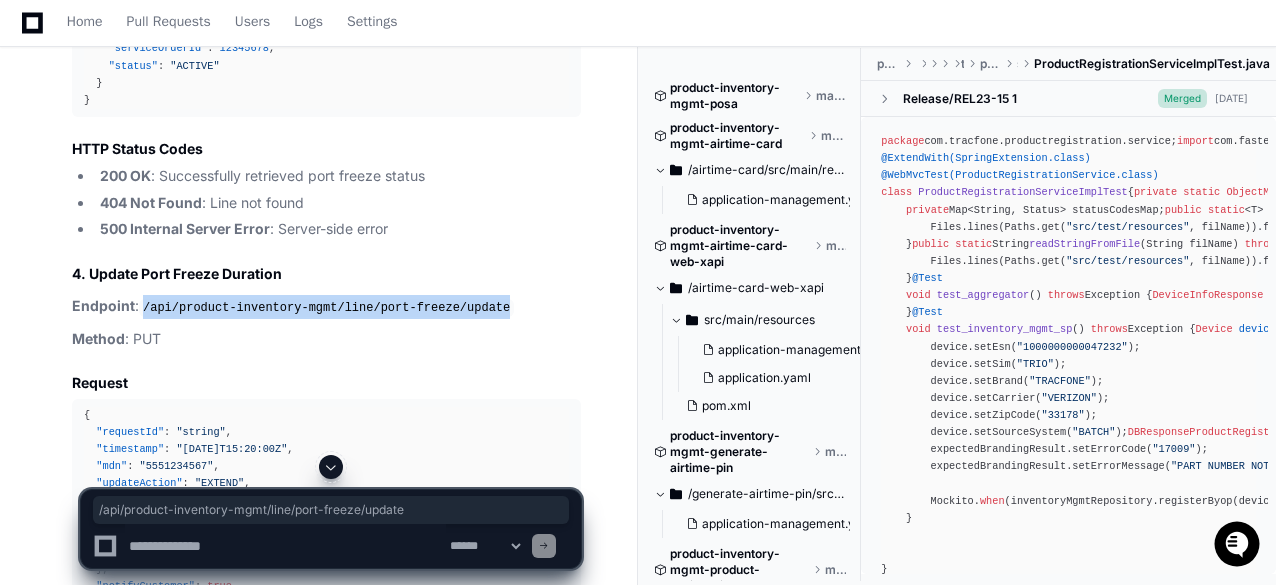 drag, startPoint x: 144, startPoint y: 261, endPoint x: 490, endPoint y: 263, distance: 346.00577 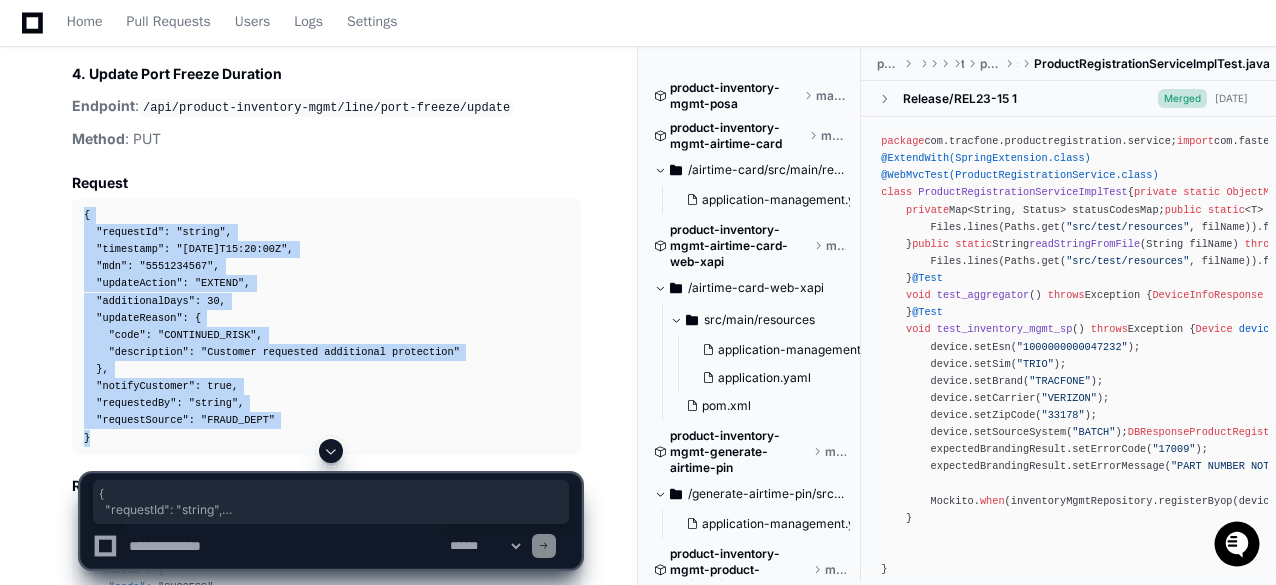drag, startPoint x: 84, startPoint y: 171, endPoint x: 95, endPoint y: 390, distance: 219.27608 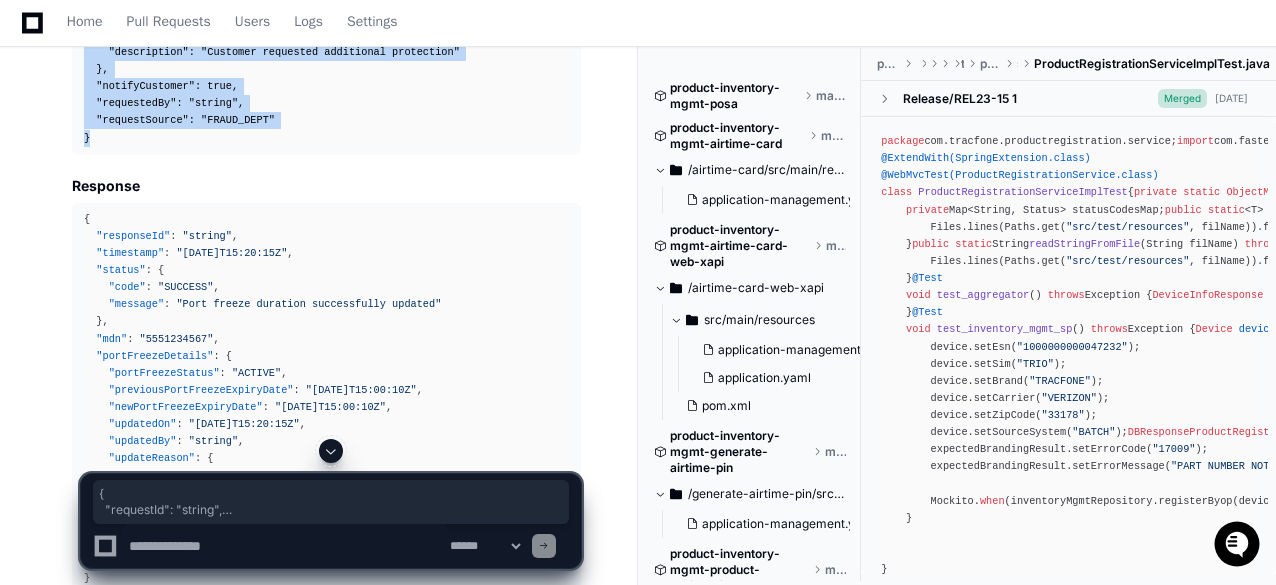 scroll, scrollTop: 24816, scrollLeft: 0, axis: vertical 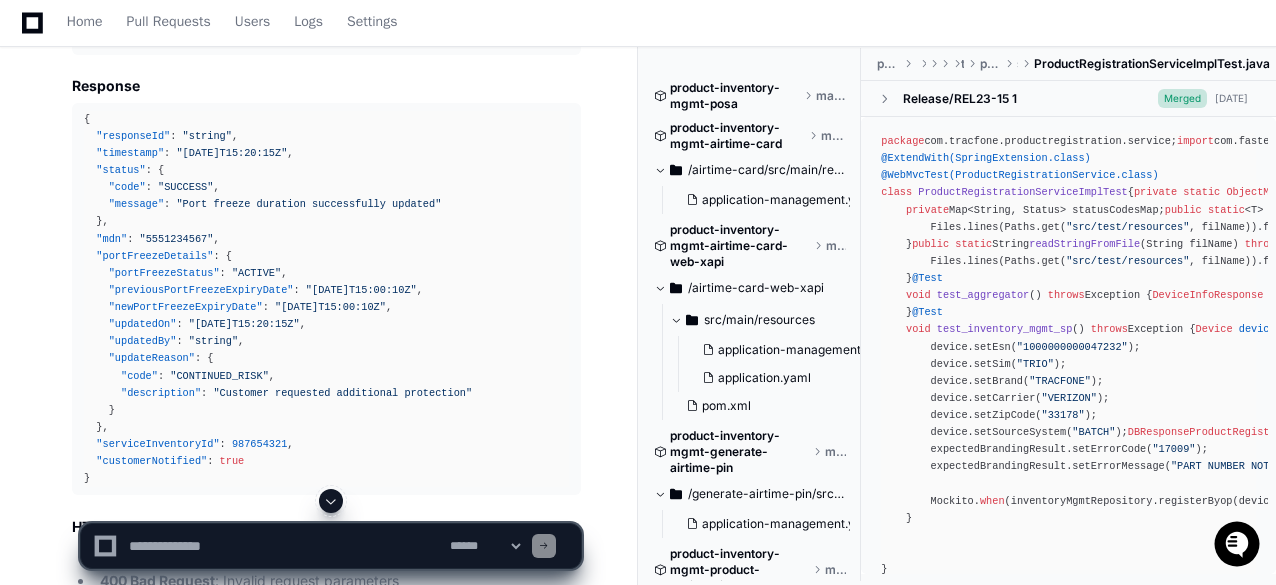 click on "{" 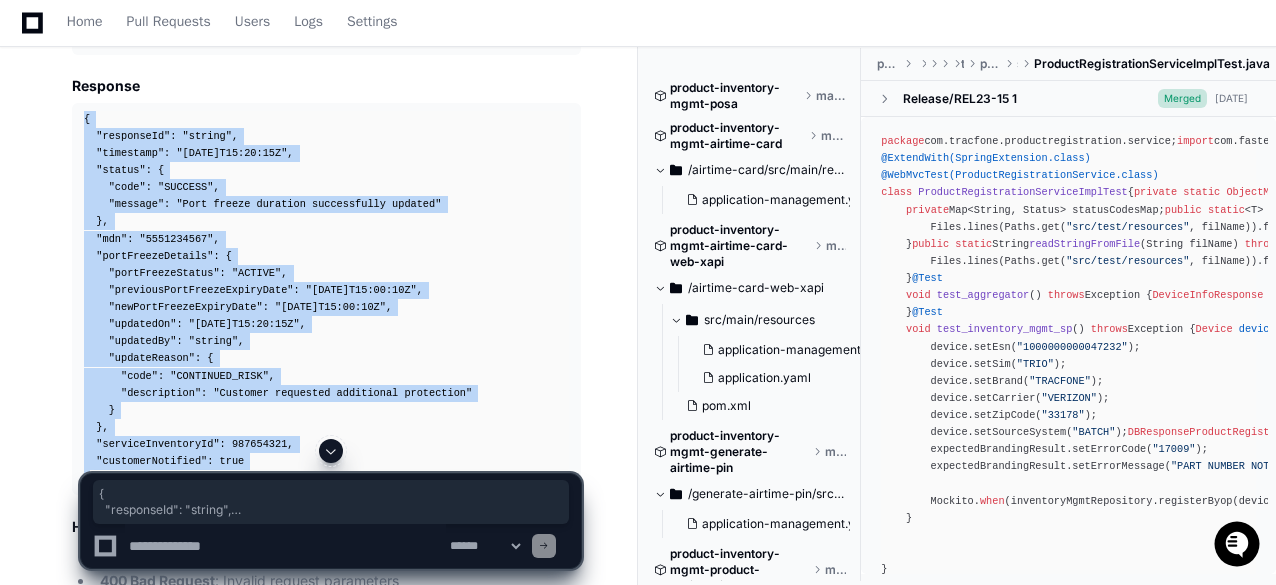 drag, startPoint x: 82, startPoint y: 72, endPoint x: 143, endPoint y: 439, distance: 372.03494 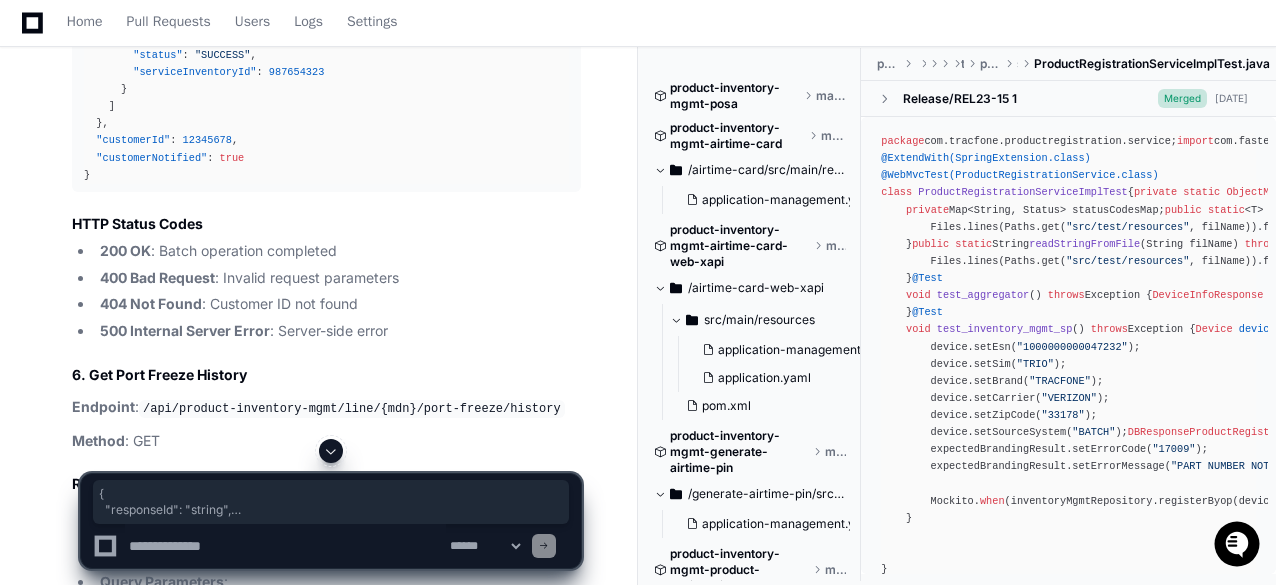 scroll, scrollTop: 26516, scrollLeft: 0, axis: vertical 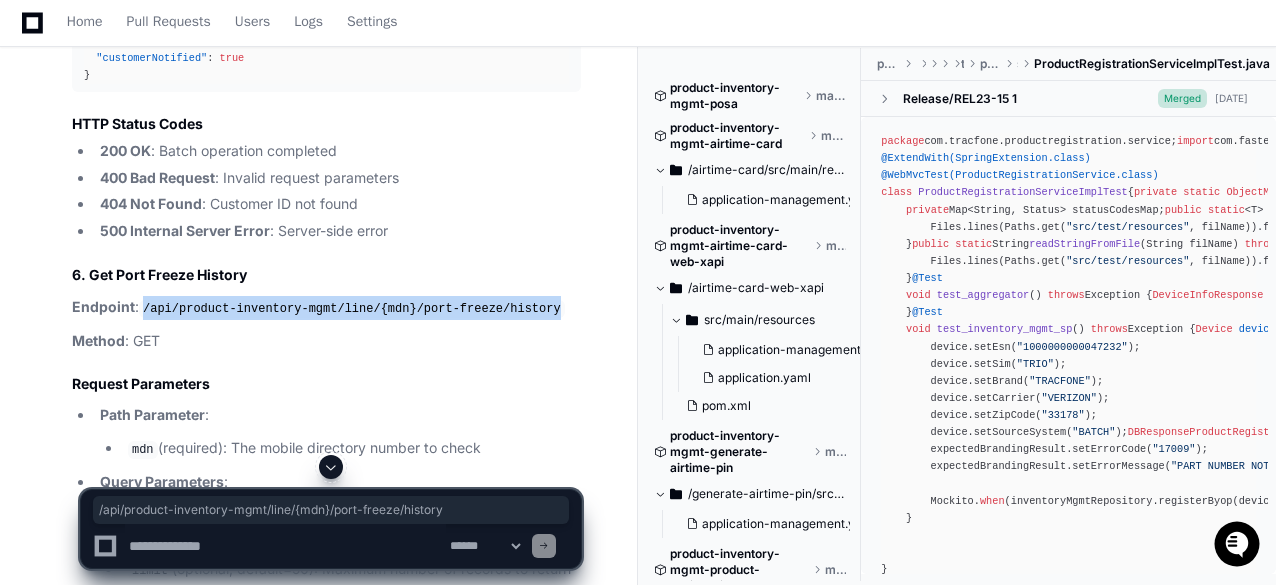 drag, startPoint x: 525, startPoint y: 265, endPoint x: 142, endPoint y: 260, distance: 383.03262 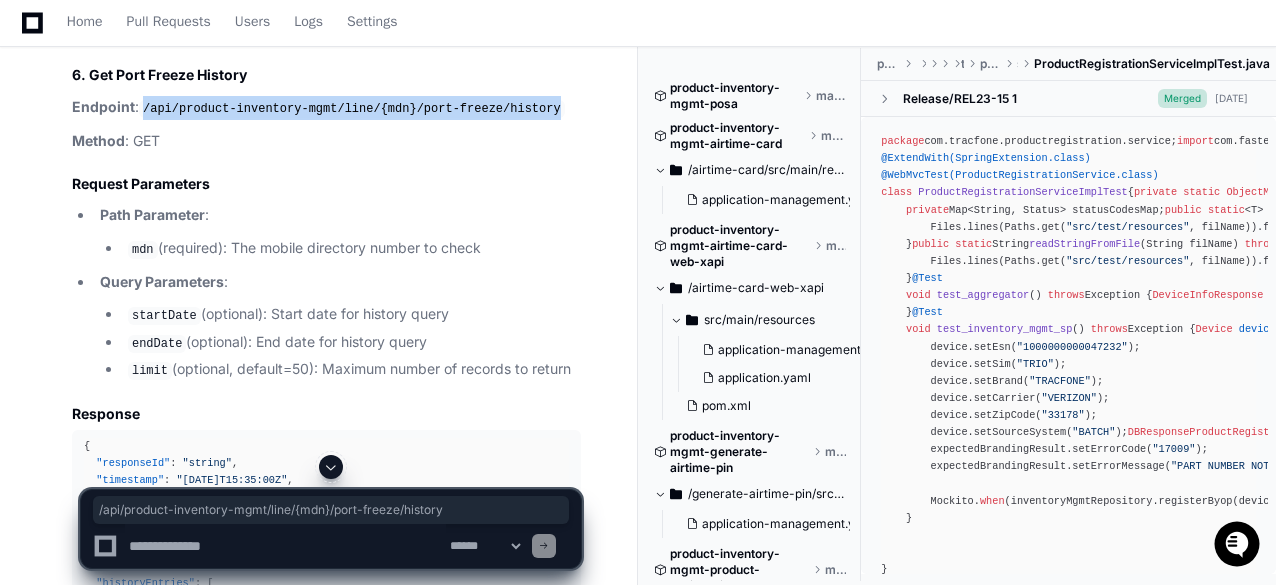 scroll, scrollTop: 26616, scrollLeft: 0, axis: vertical 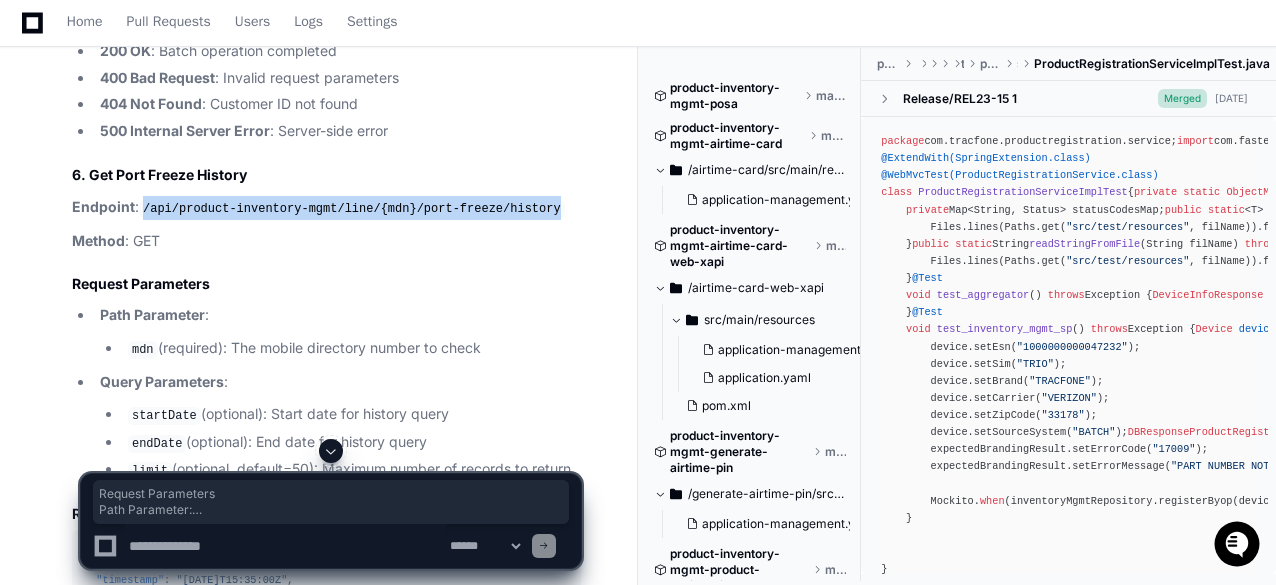 drag, startPoint x: 70, startPoint y: 238, endPoint x: 576, endPoint y: 415, distance: 536.0644 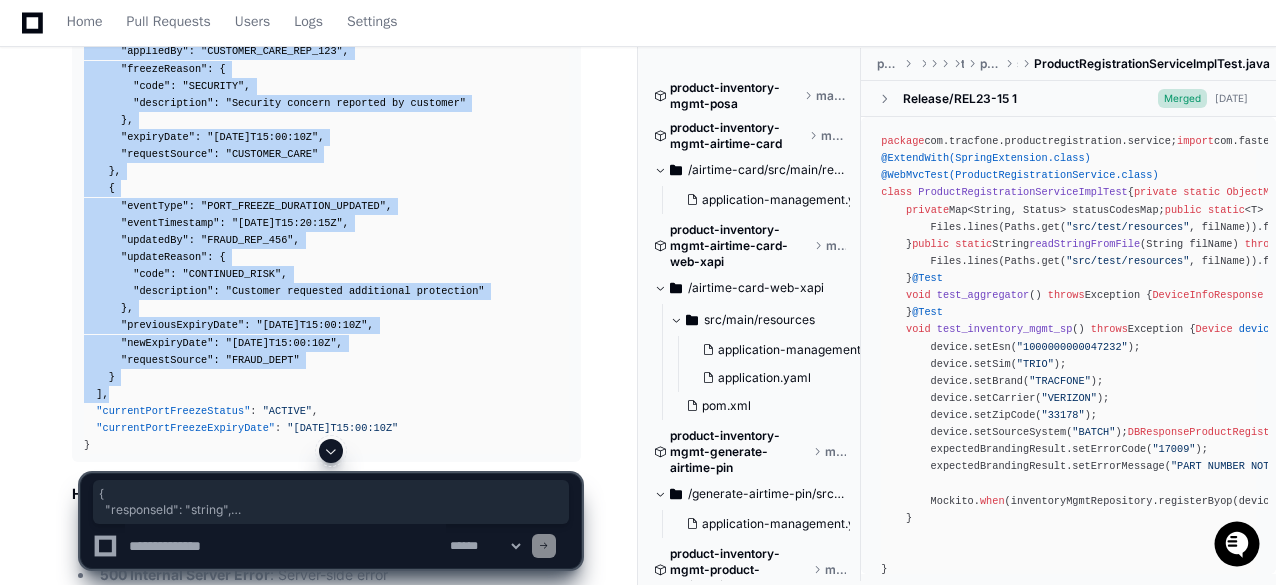 scroll, scrollTop: 27416, scrollLeft: 0, axis: vertical 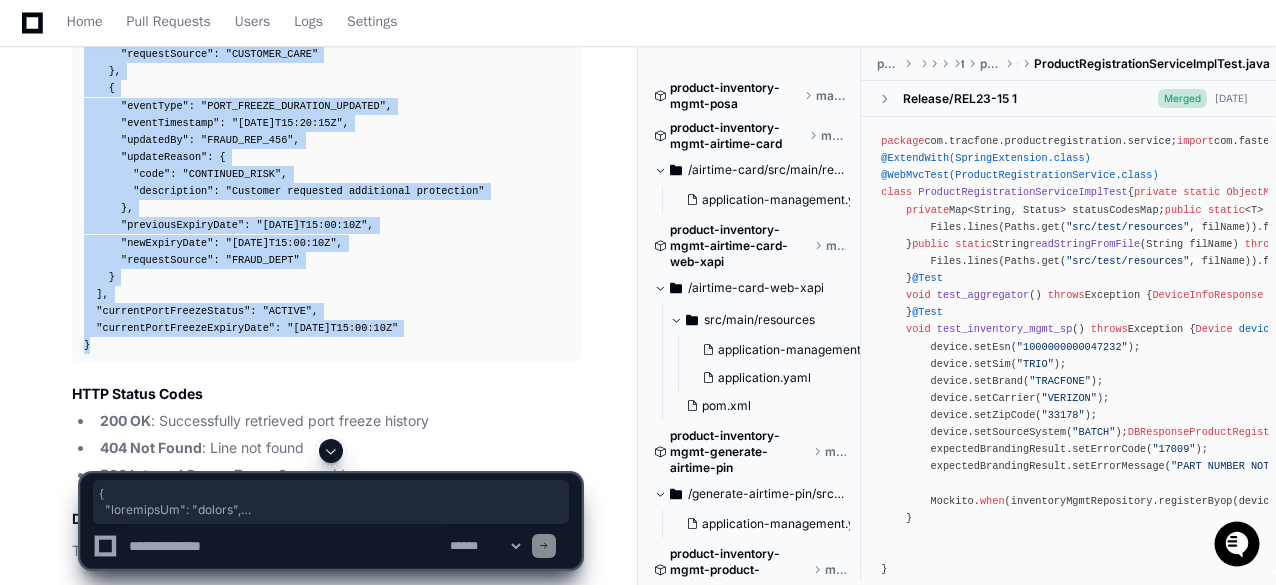 drag, startPoint x: 83, startPoint y: 198, endPoint x: 112, endPoint y: 299, distance: 105.080925 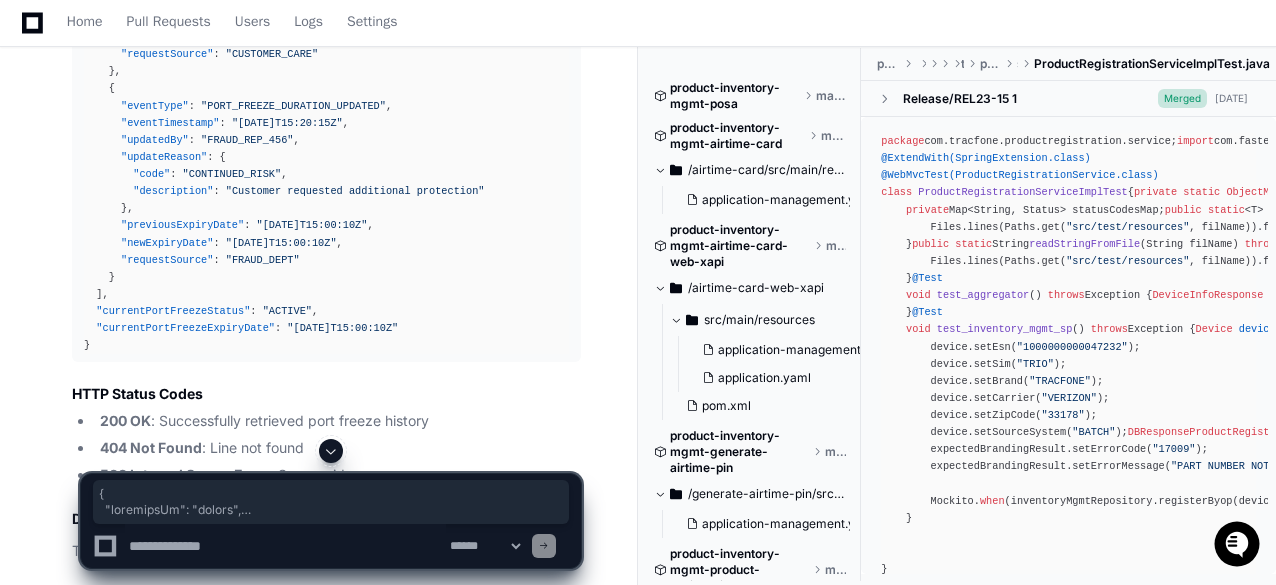 click 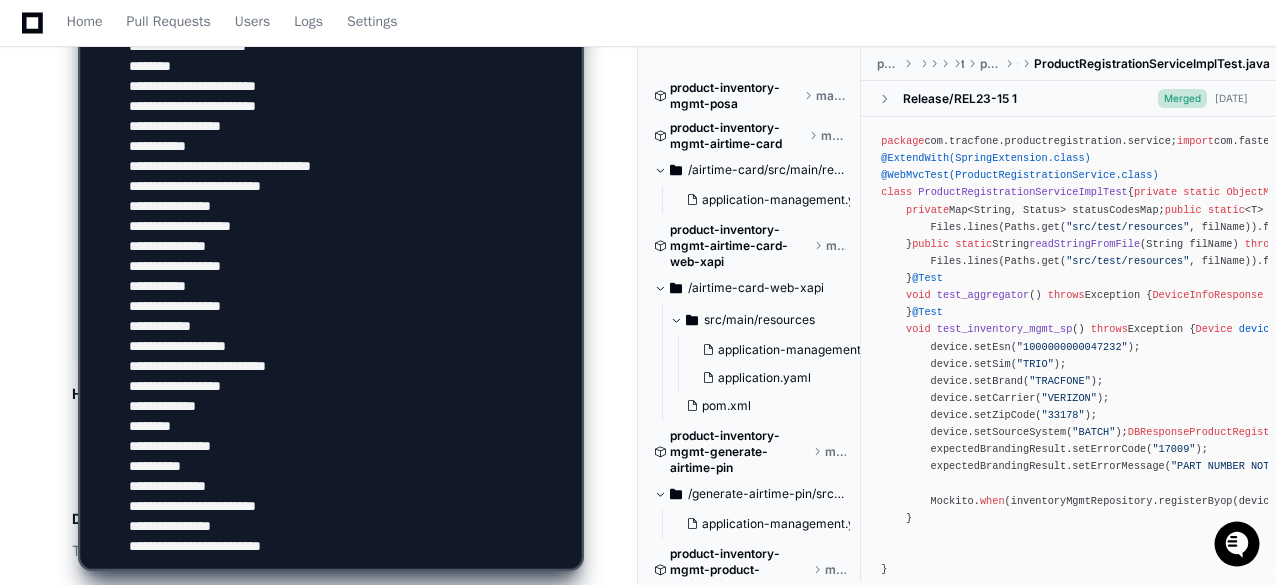 scroll, scrollTop: 13, scrollLeft: 0, axis: vertical 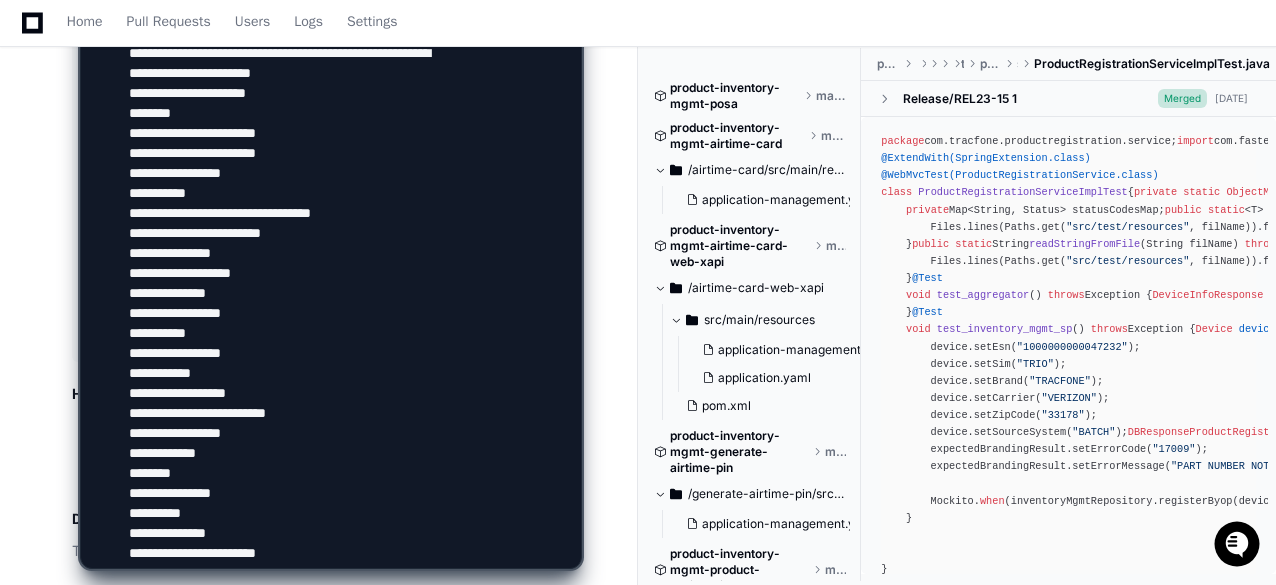 click 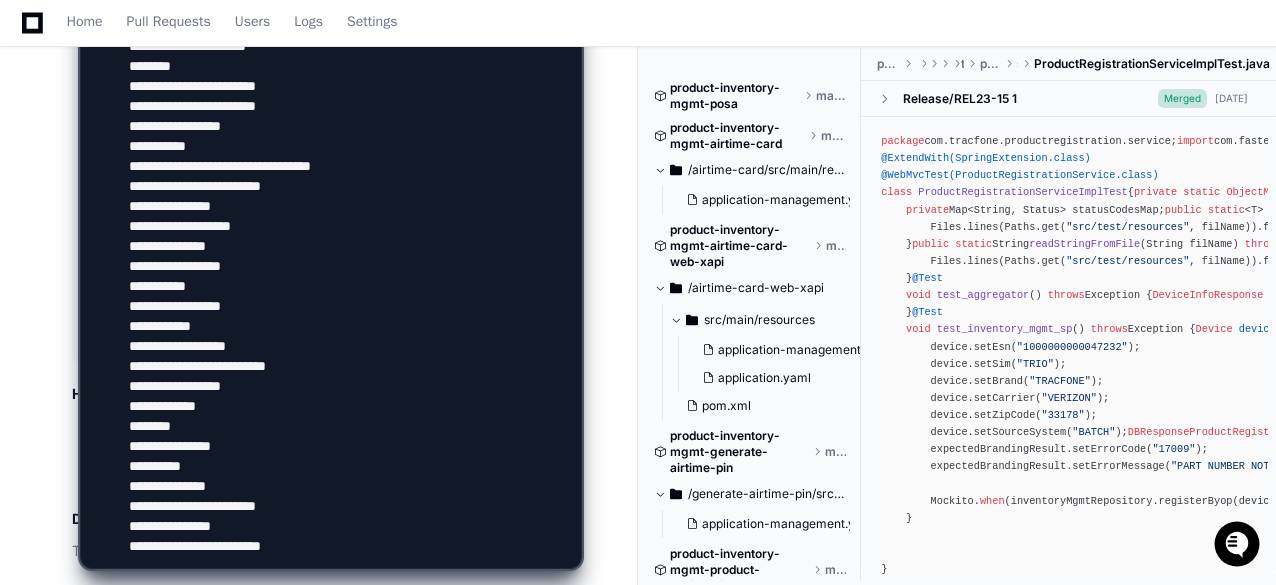 scroll, scrollTop: 0, scrollLeft: 0, axis: both 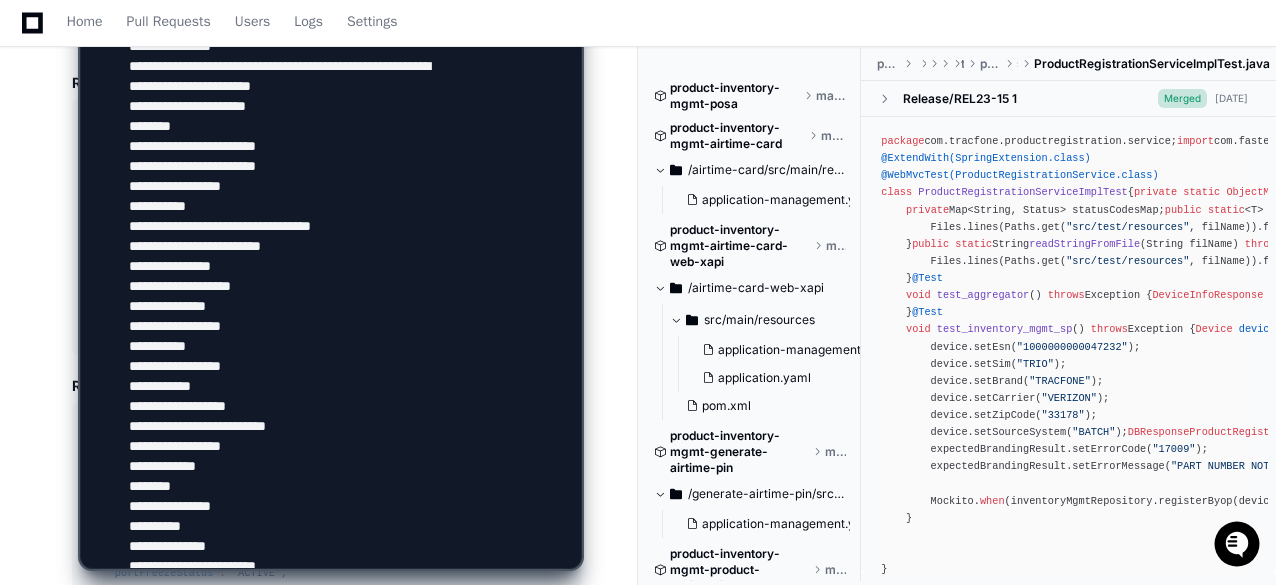 click 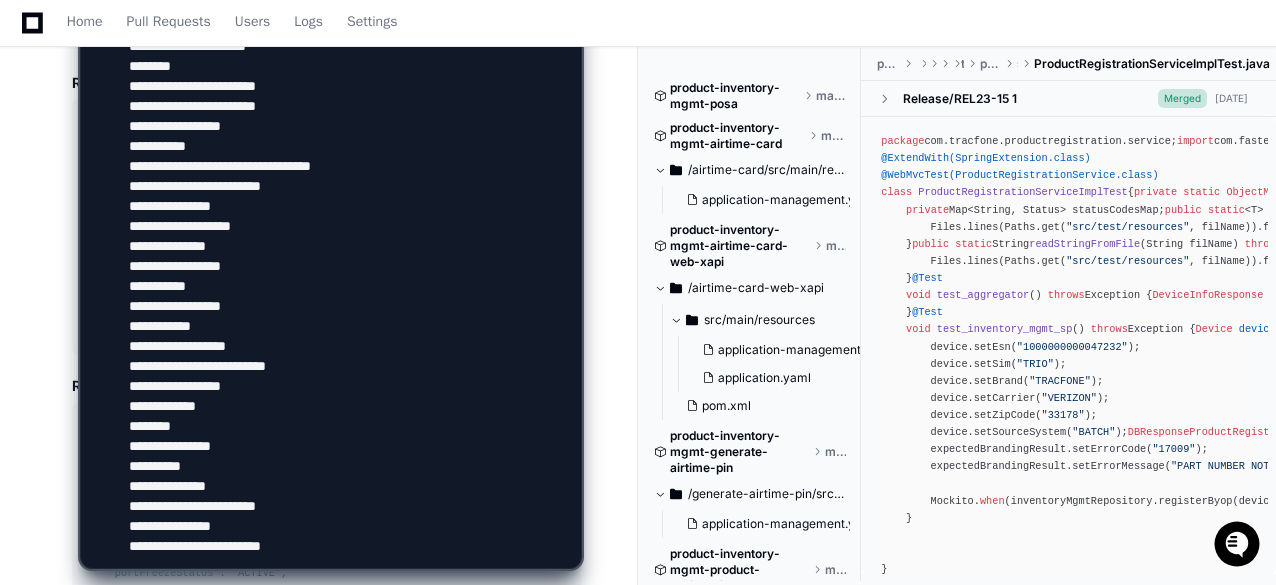 scroll, scrollTop: 0, scrollLeft: 0, axis: both 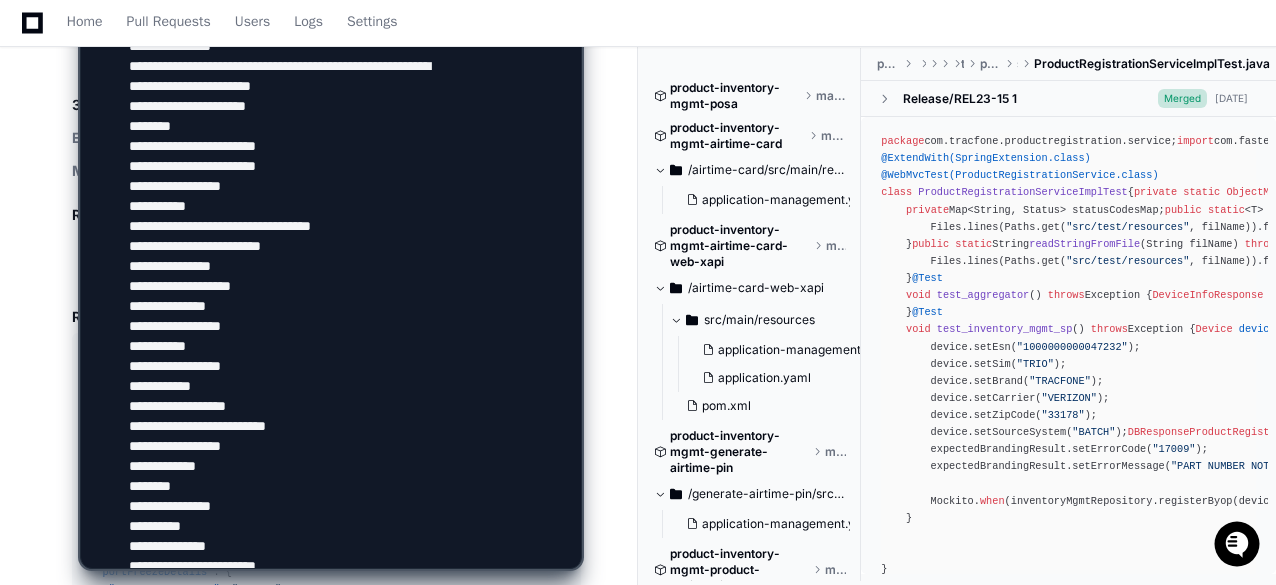 drag, startPoint x: 326, startPoint y: 547, endPoint x: 34, endPoint y: 6, distance: 614.77234 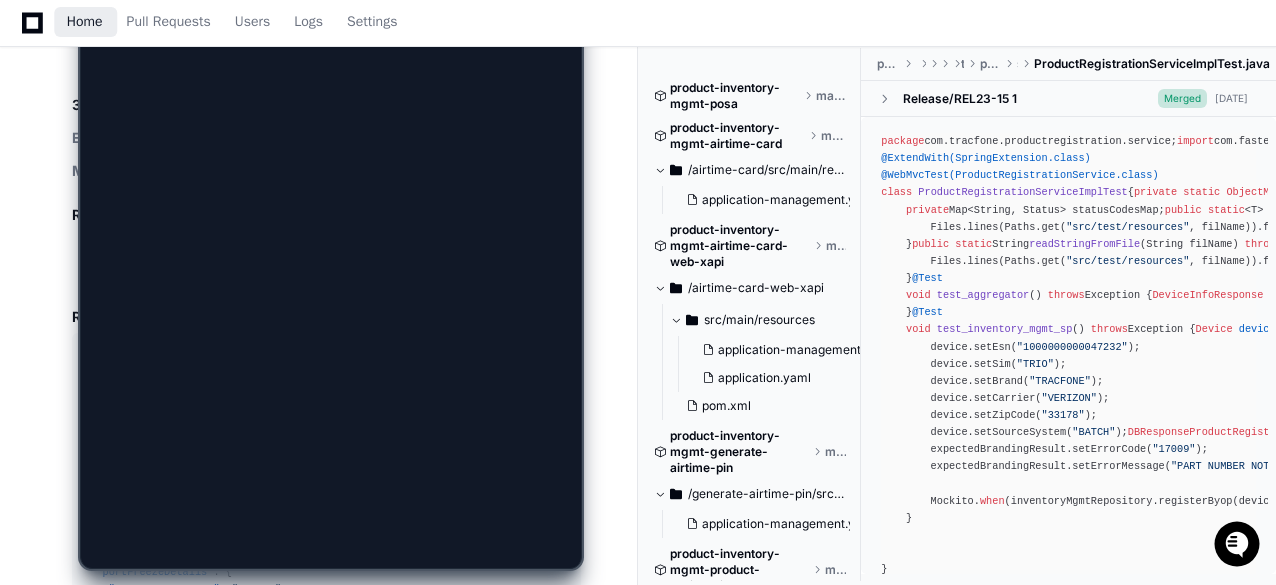 scroll, scrollTop: 46, scrollLeft: 0, axis: vertical 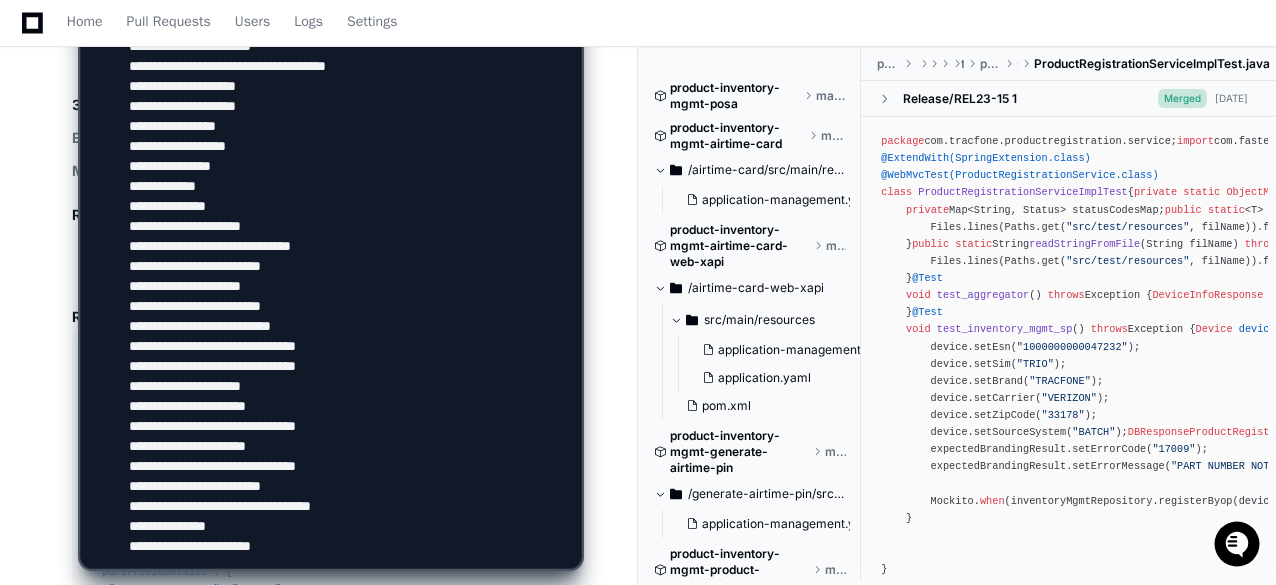 drag, startPoint x: 286, startPoint y: 541, endPoint x: 120, endPoint y: 11, distance: 555.3881 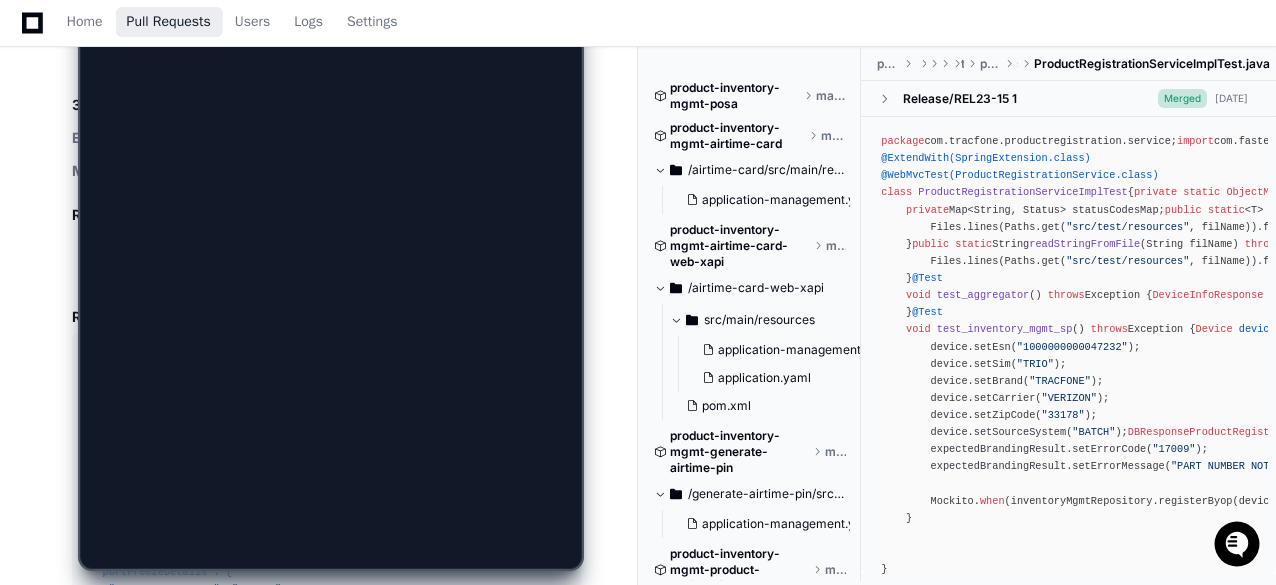 scroll, scrollTop: 0, scrollLeft: 0, axis: both 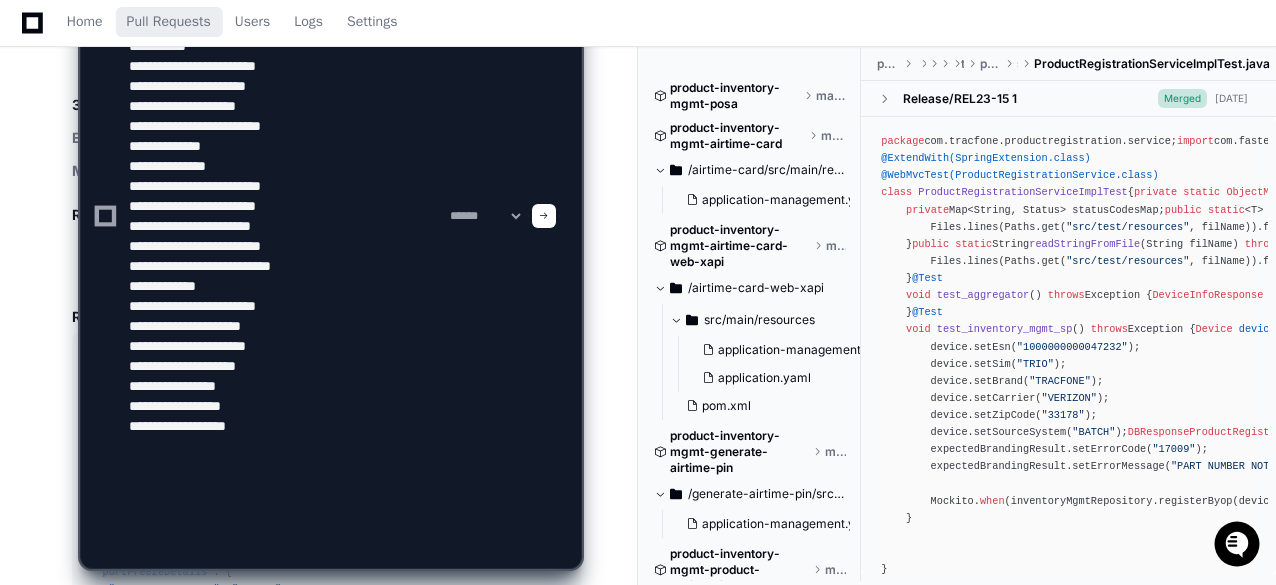 drag, startPoint x: 253, startPoint y: 451, endPoint x: 123, endPoint y: 34, distance: 436.794 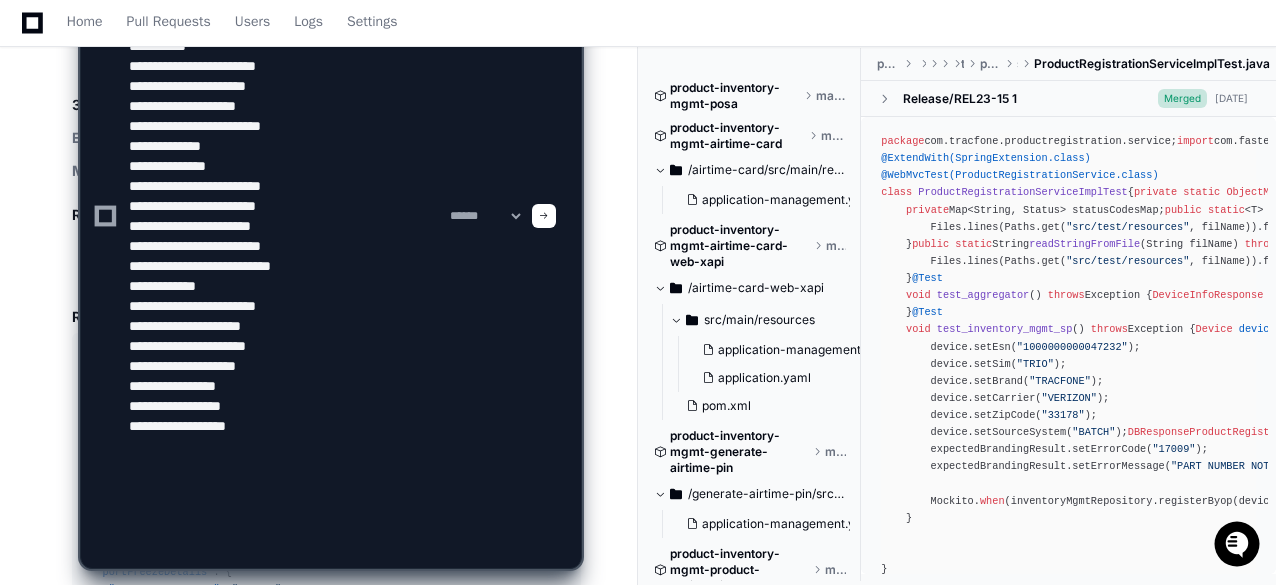 type on "**********" 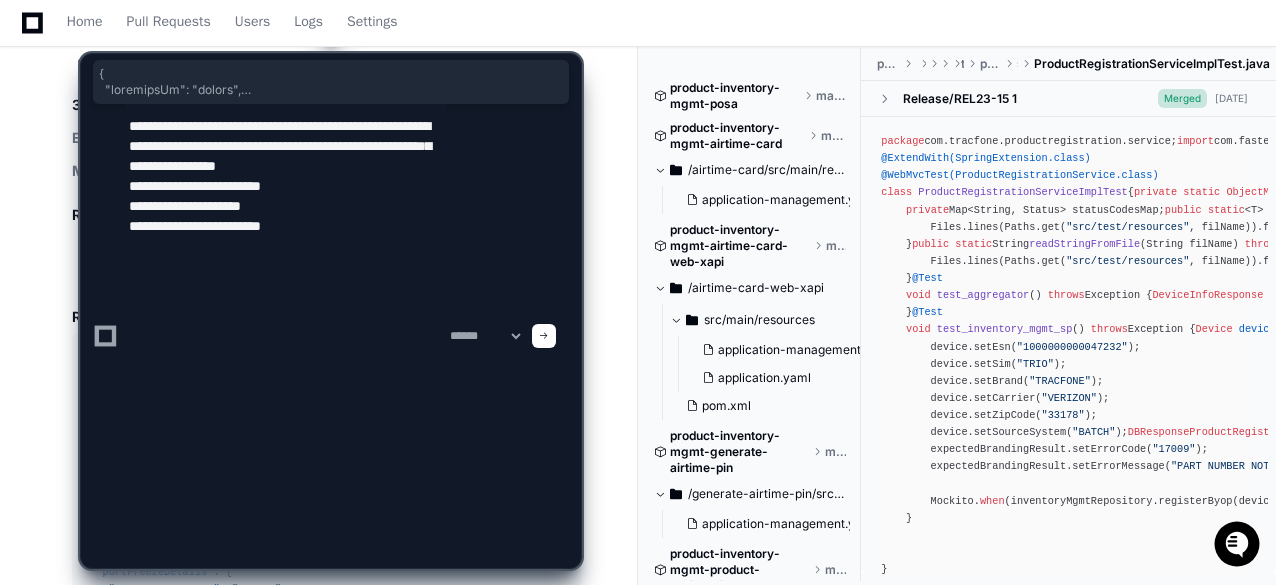 drag, startPoint x: 299, startPoint y: 249, endPoint x: 122, endPoint y: 119, distance: 219.61102 